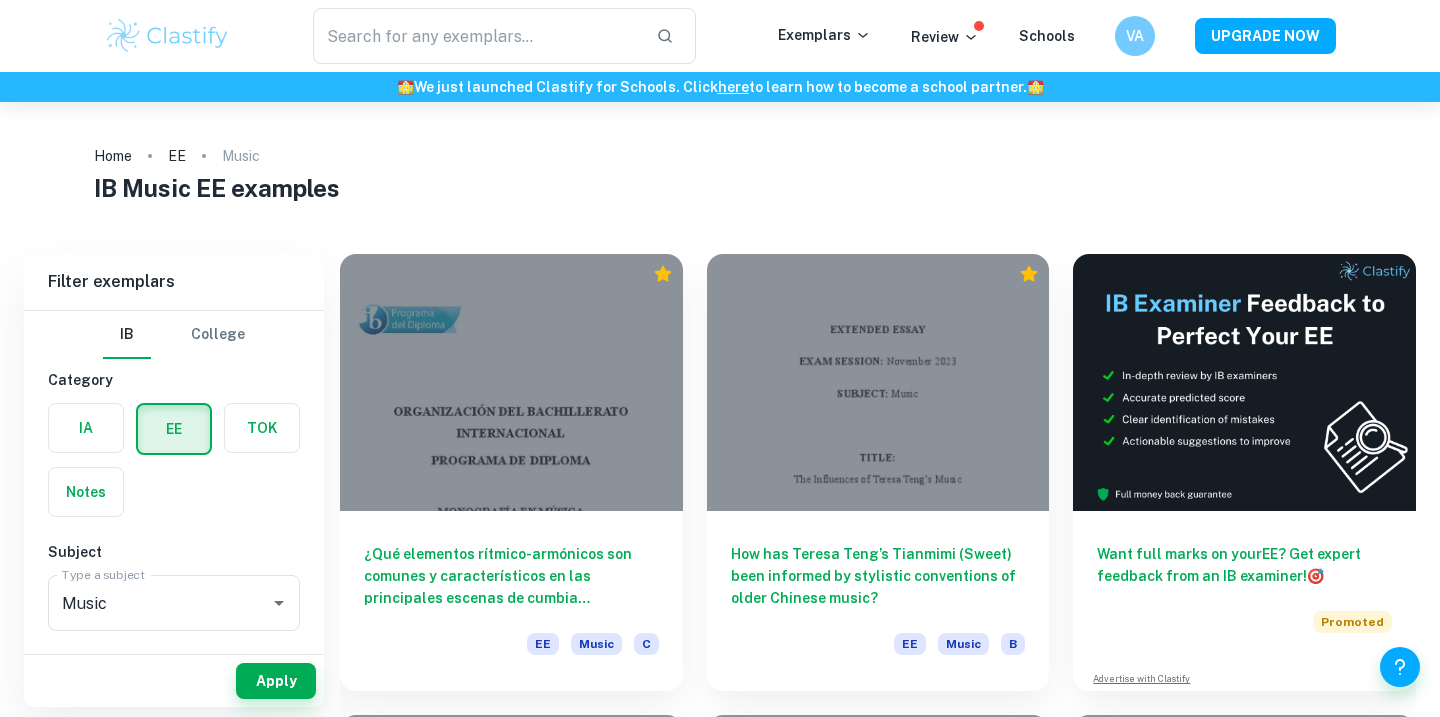 scroll, scrollTop: 0, scrollLeft: 0, axis: both 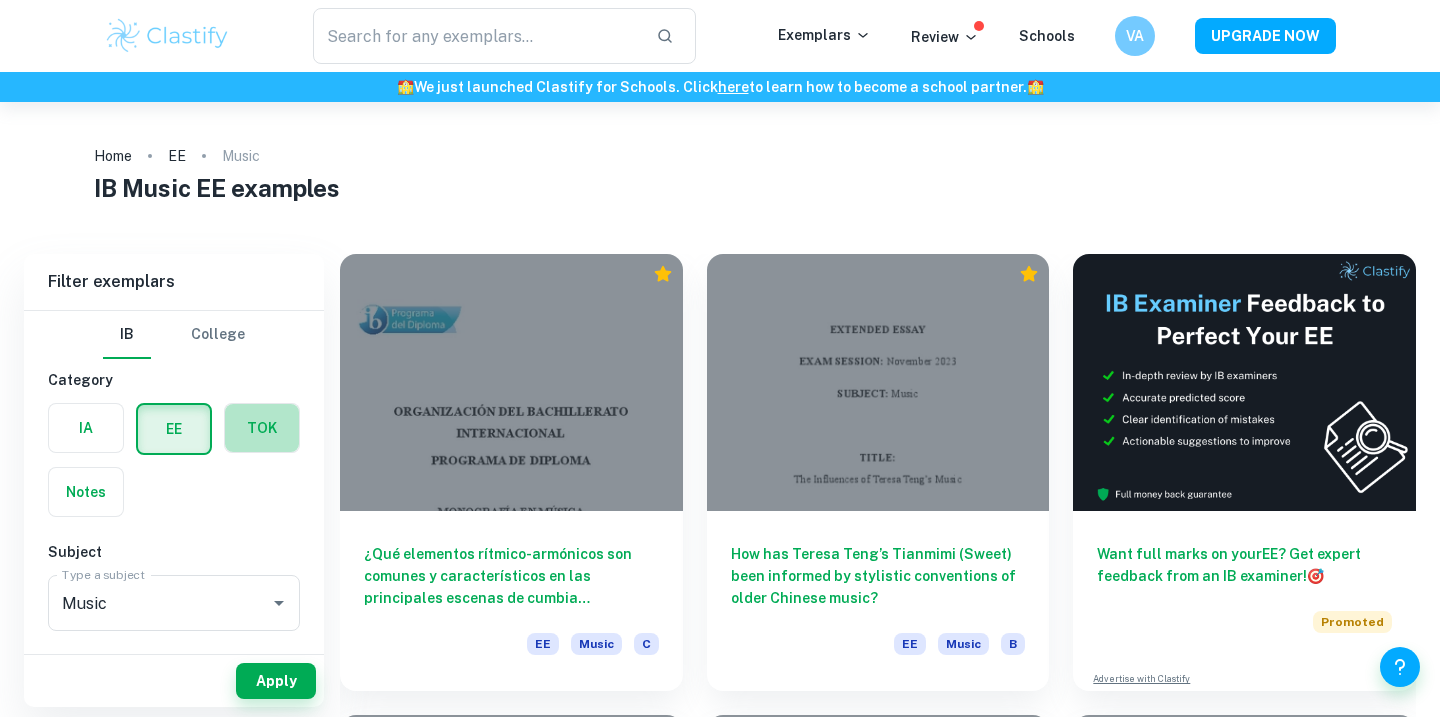 click at bounding box center (262, 428) 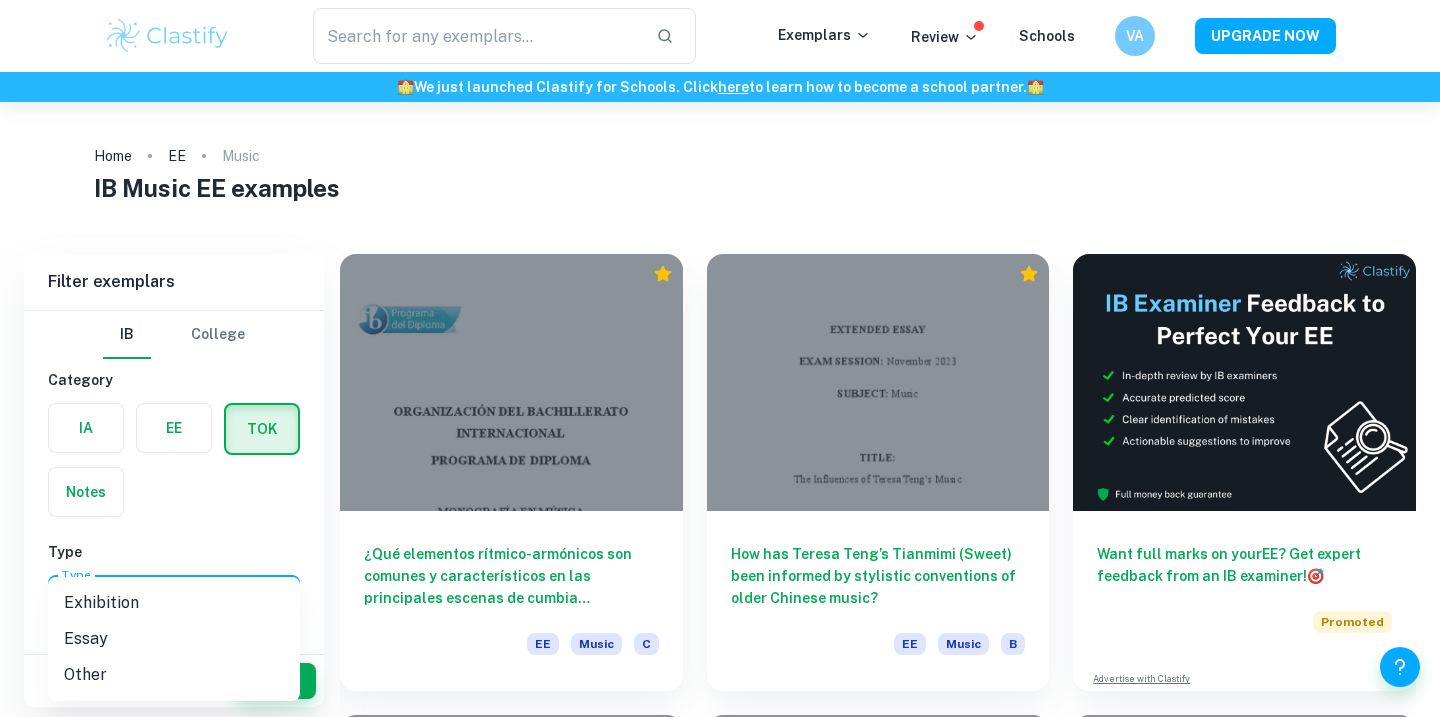 click on "We value your privacy We use cookies to enhance your browsing experience, serve personalised ads or content, and analyse our traffic. By clicking "Accept All", you consent to our use of cookies.   Cookie Policy Customise   Reject All   Accept All   Customise Consent Preferences   We use cookies to help you navigate efficiently and perform certain functions. You will find detailed information about all cookies under each consent category below. The cookies that are categorised as "Necessary" are stored on your browser as they are essential for enabling the basic functionalities of the site. ...  Show more For more information on how Google's third-party cookies operate and handle your data, see:   Google Privacy Policy Necessary Always Active Necessary cookies are required to enable the basic features of this site, such as providing secure log-in or adjusting your consent preferences. These cookies do not store any personally identifiable data. Functional Analytics Performance Advertisement Uncategorised" at bounding box center (720, 460) 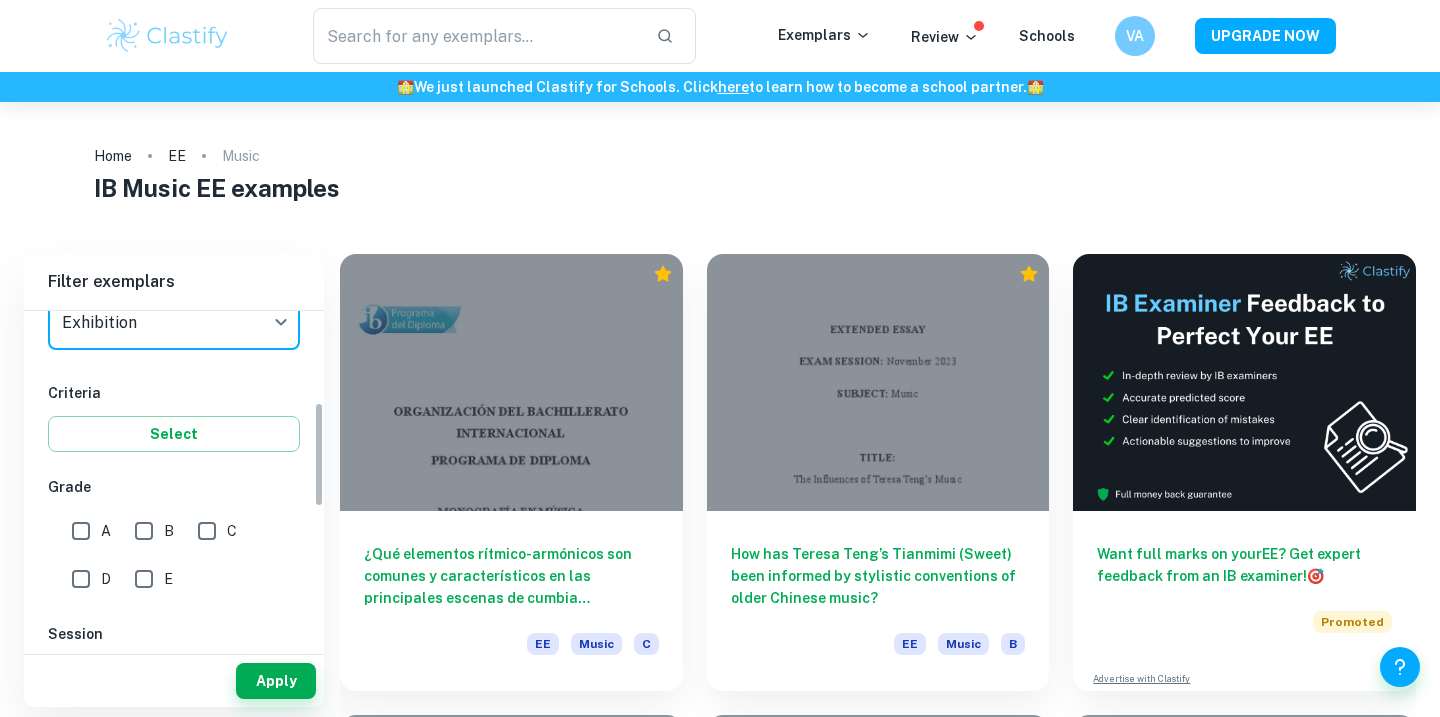 scroll, scrollTop: 287, scrollLeft: 0, axis: vertical 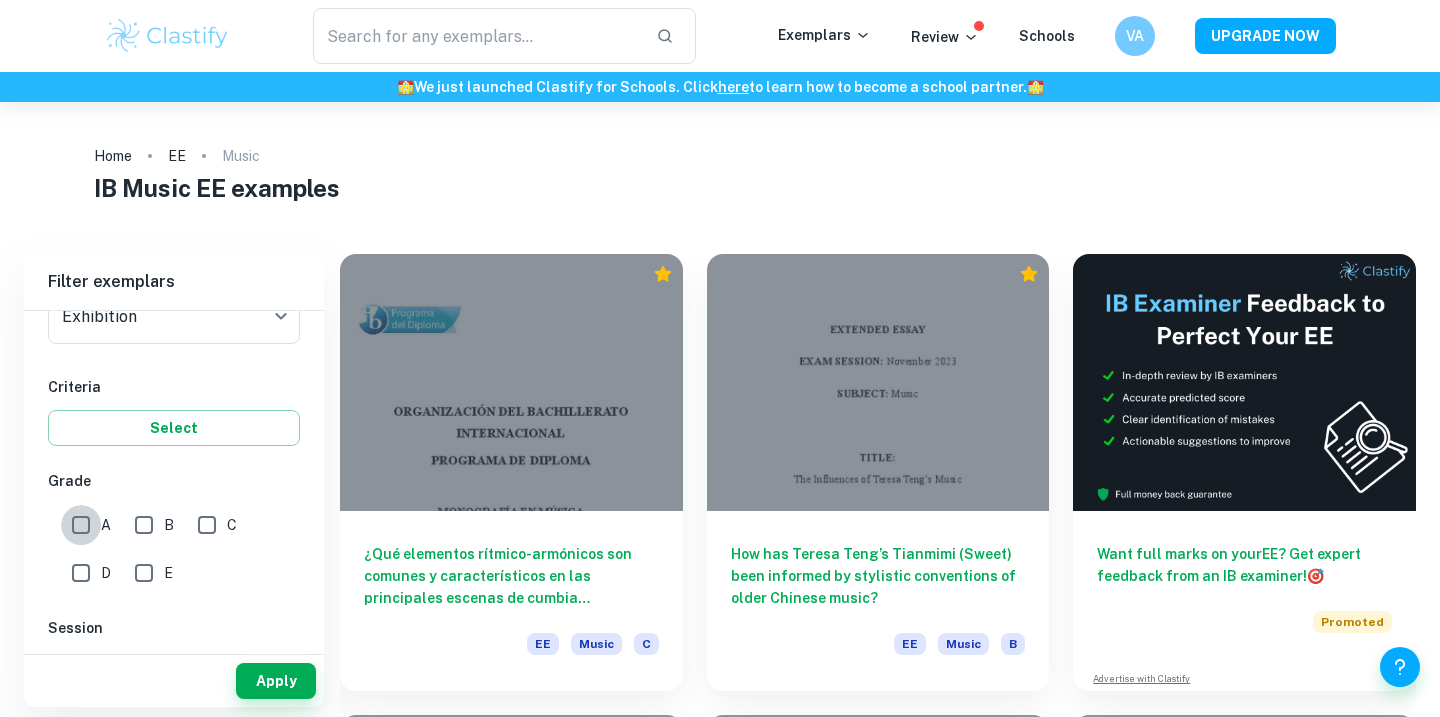 click on "A" at bounding box center [81, 525] 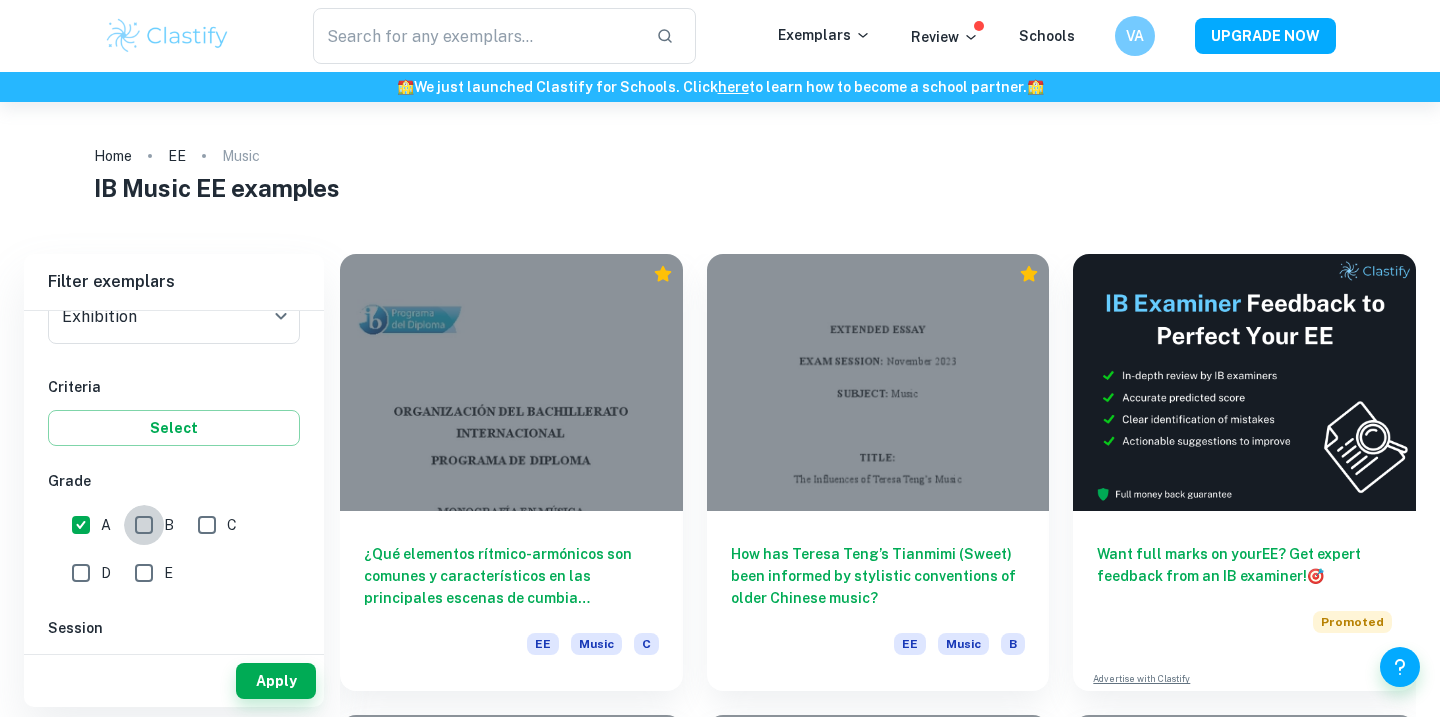 click on "B" at bounding box center [144, 525] 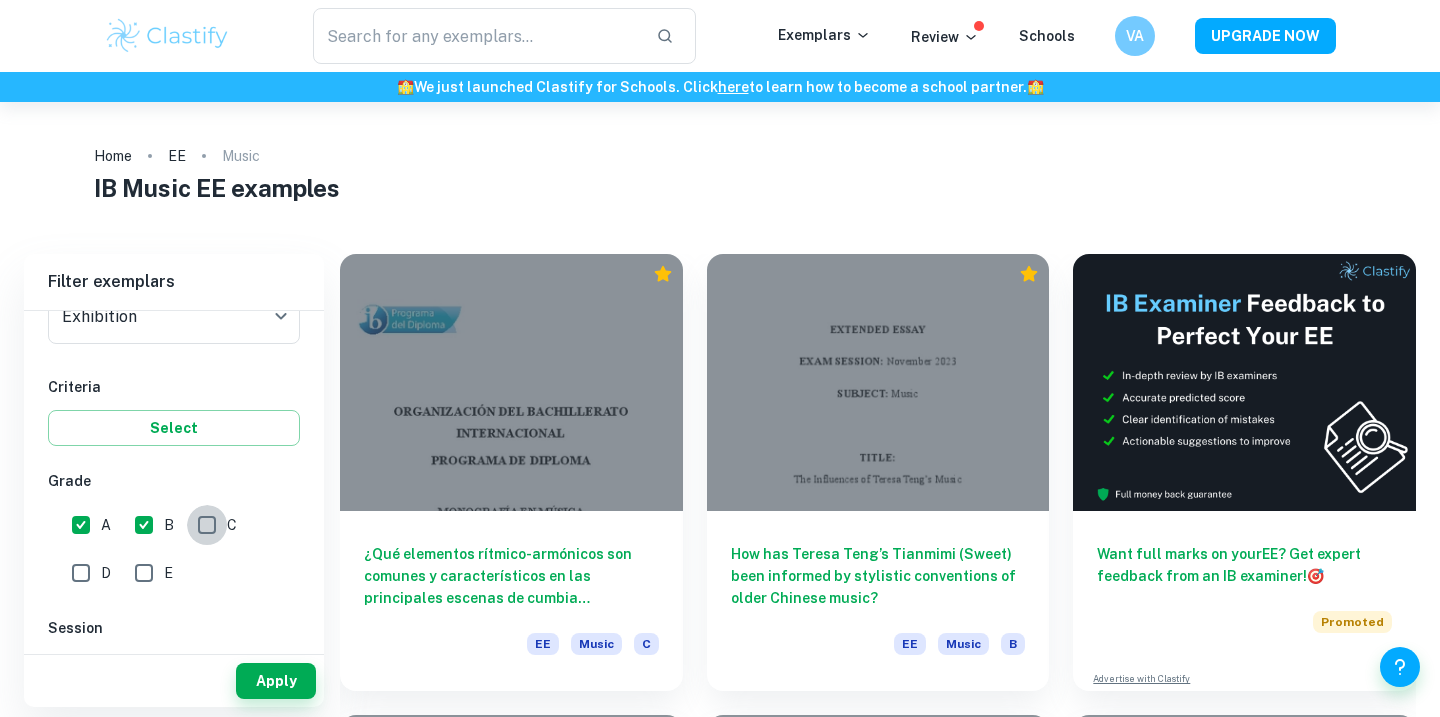 click on "C" at bounding box center [207, 525] 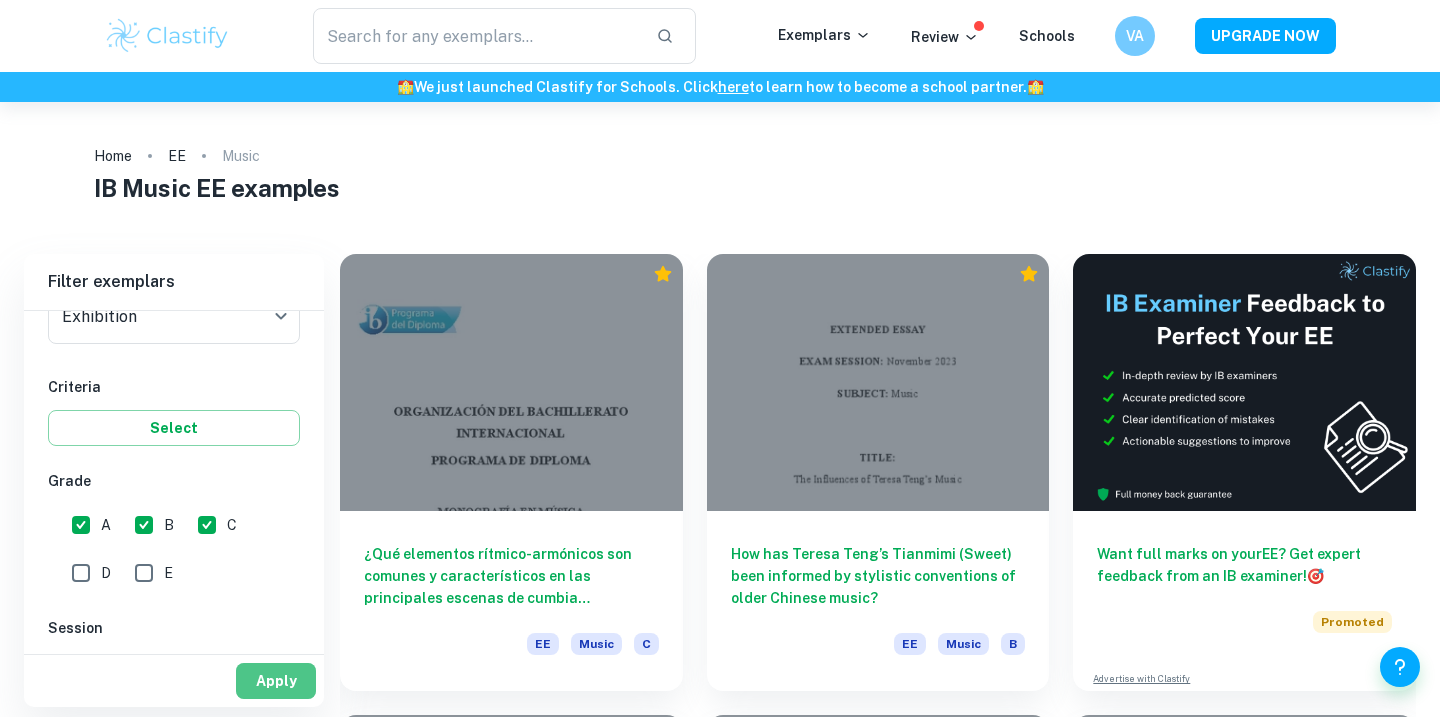 click on "Apply" at bounding box center (276, 681) 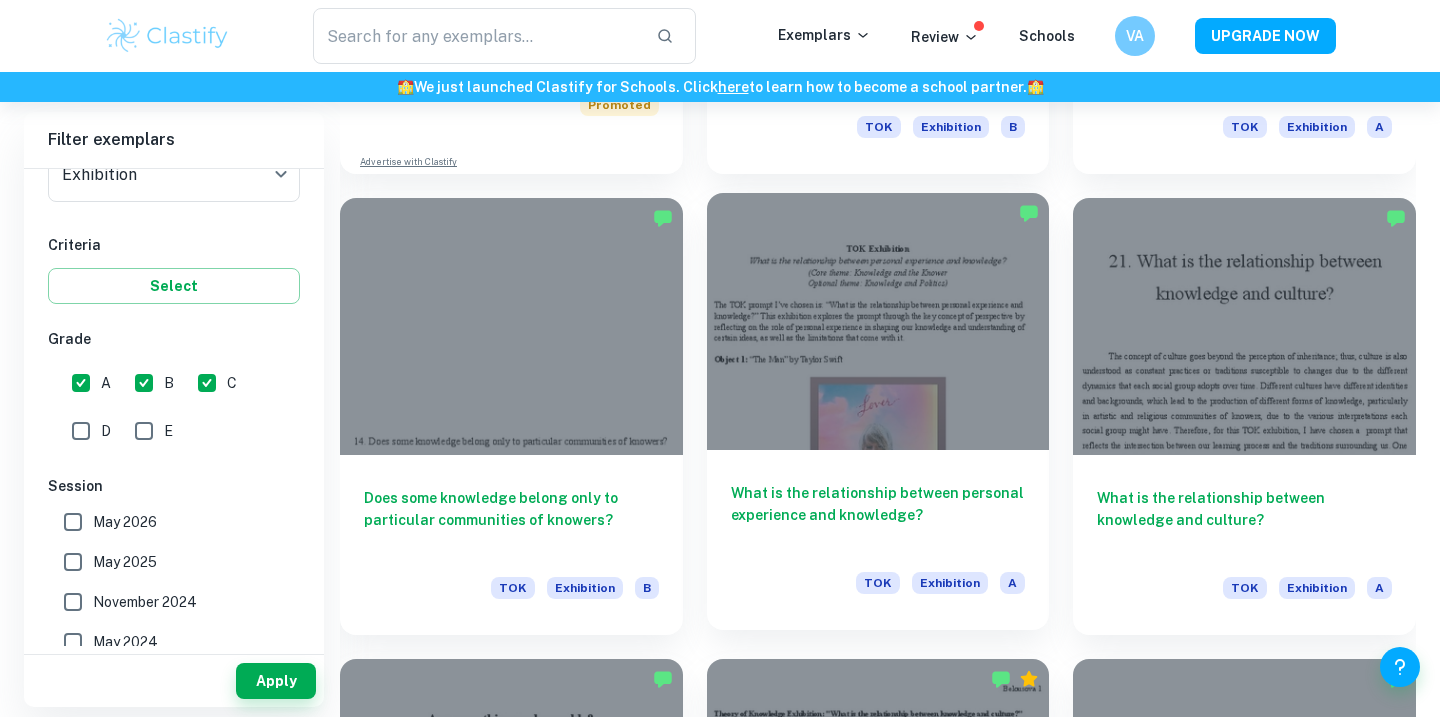 scroll, scrollTop: 1867, scrollLeft: 0, axis: vertical 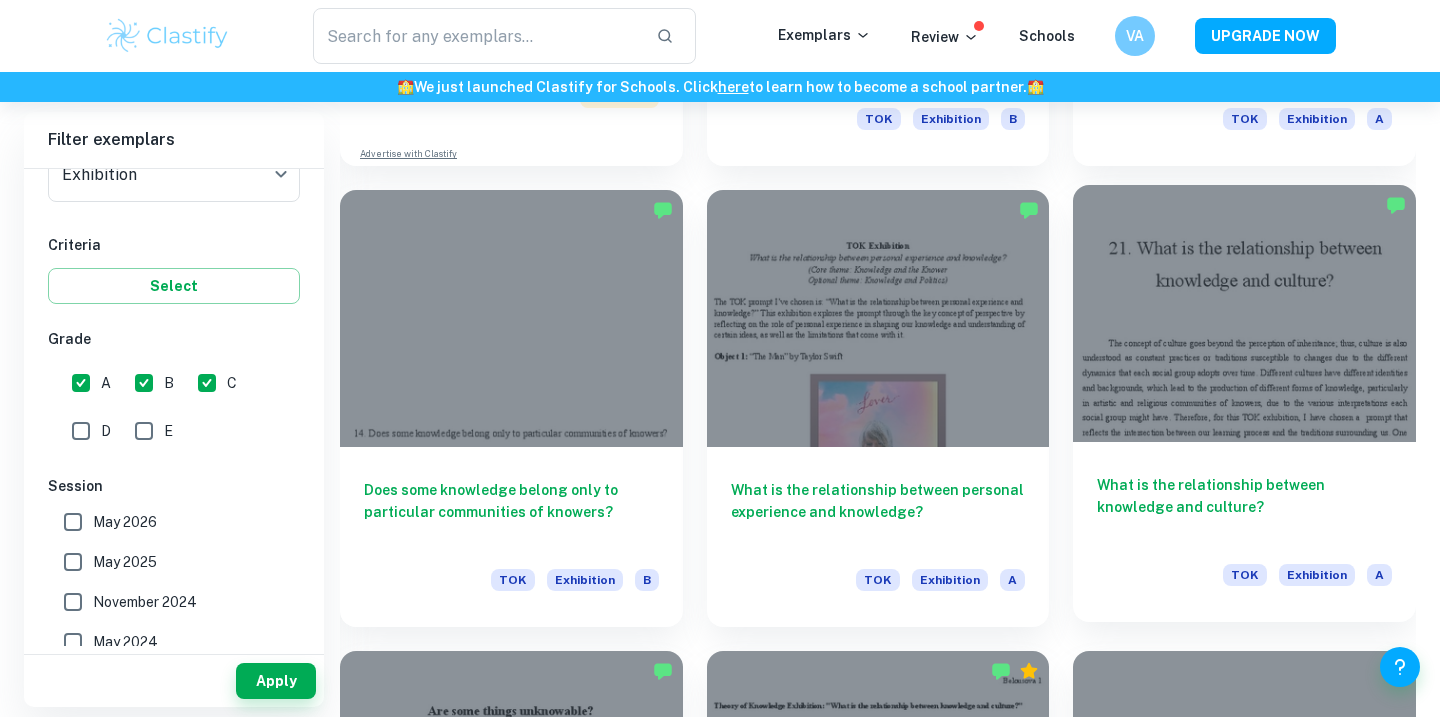 click at bounding box center [1244, 313] 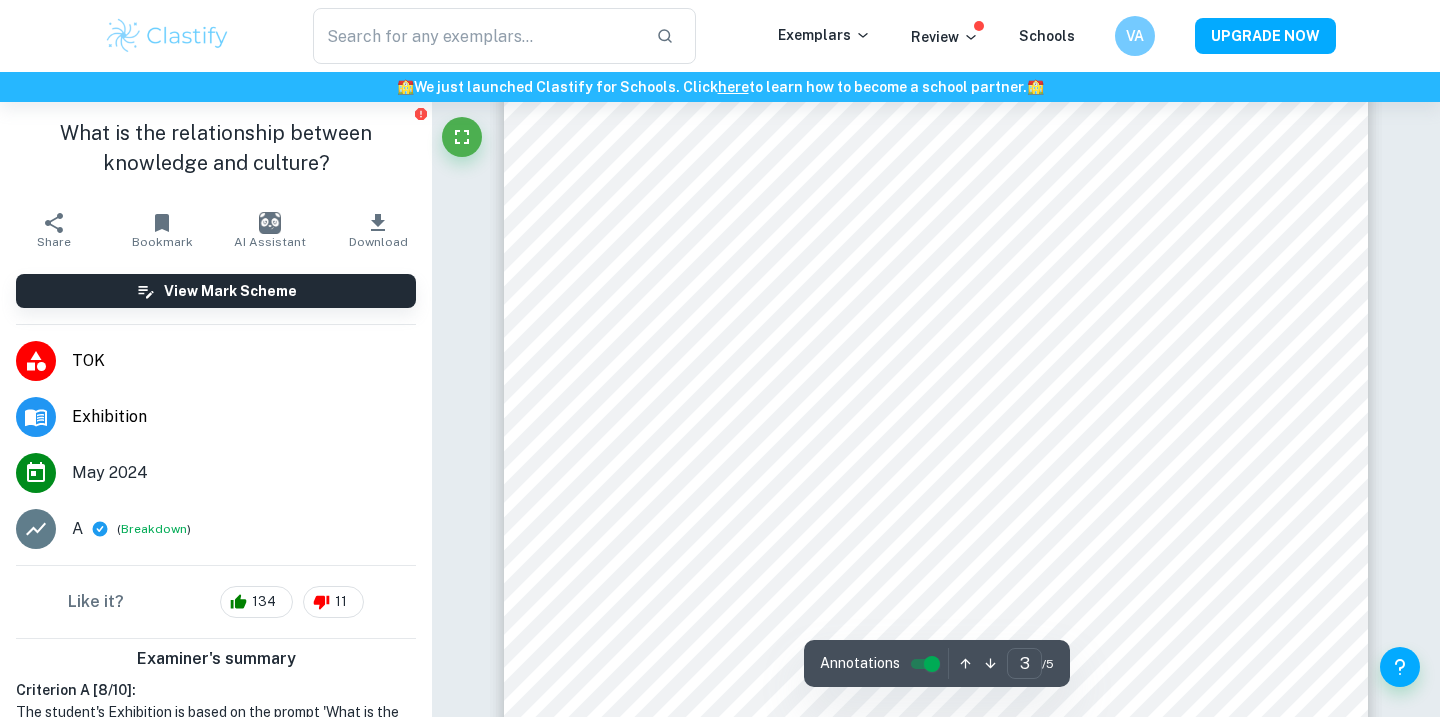 scroll, scrollTop: 3173, scrollLeft: 0, axis: vertical 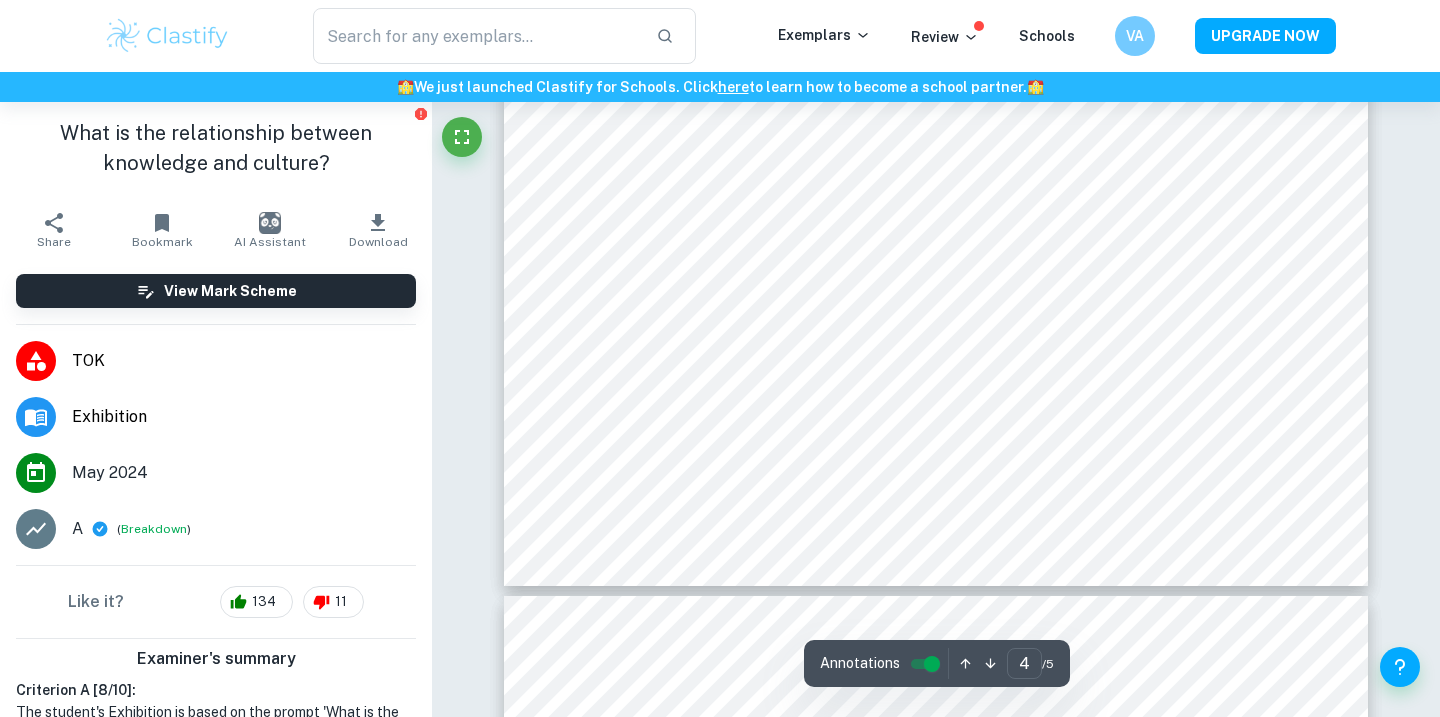 type on "5" 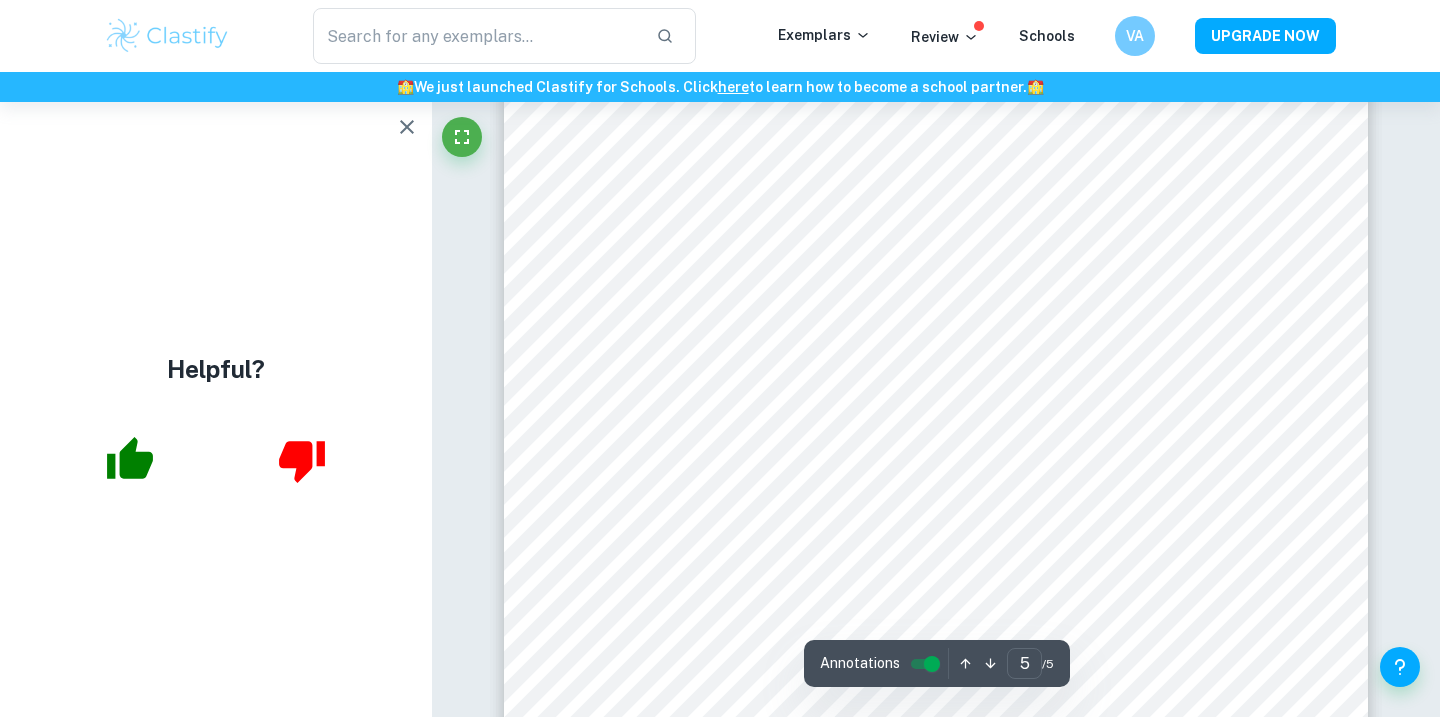 scroll, scrollTop: 5643, scrollLeft: 0, axis: vertical 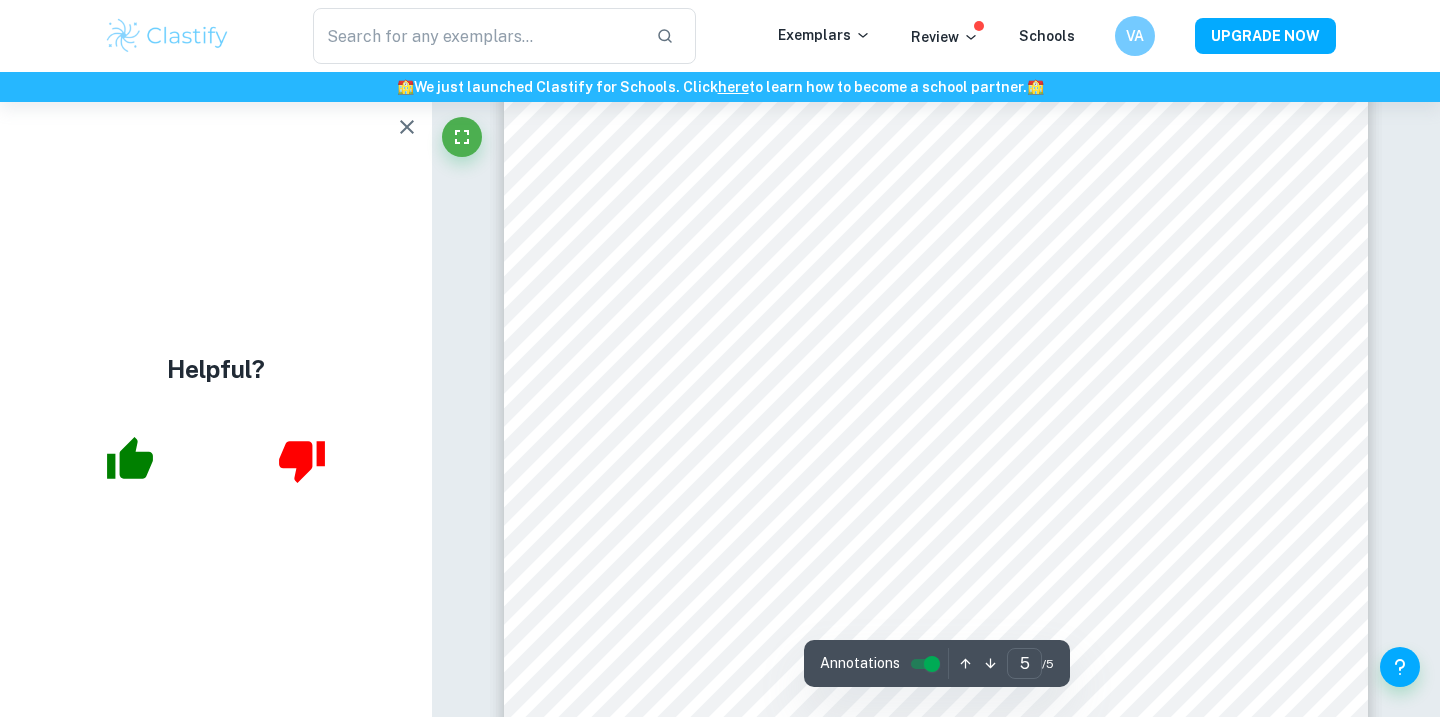 click 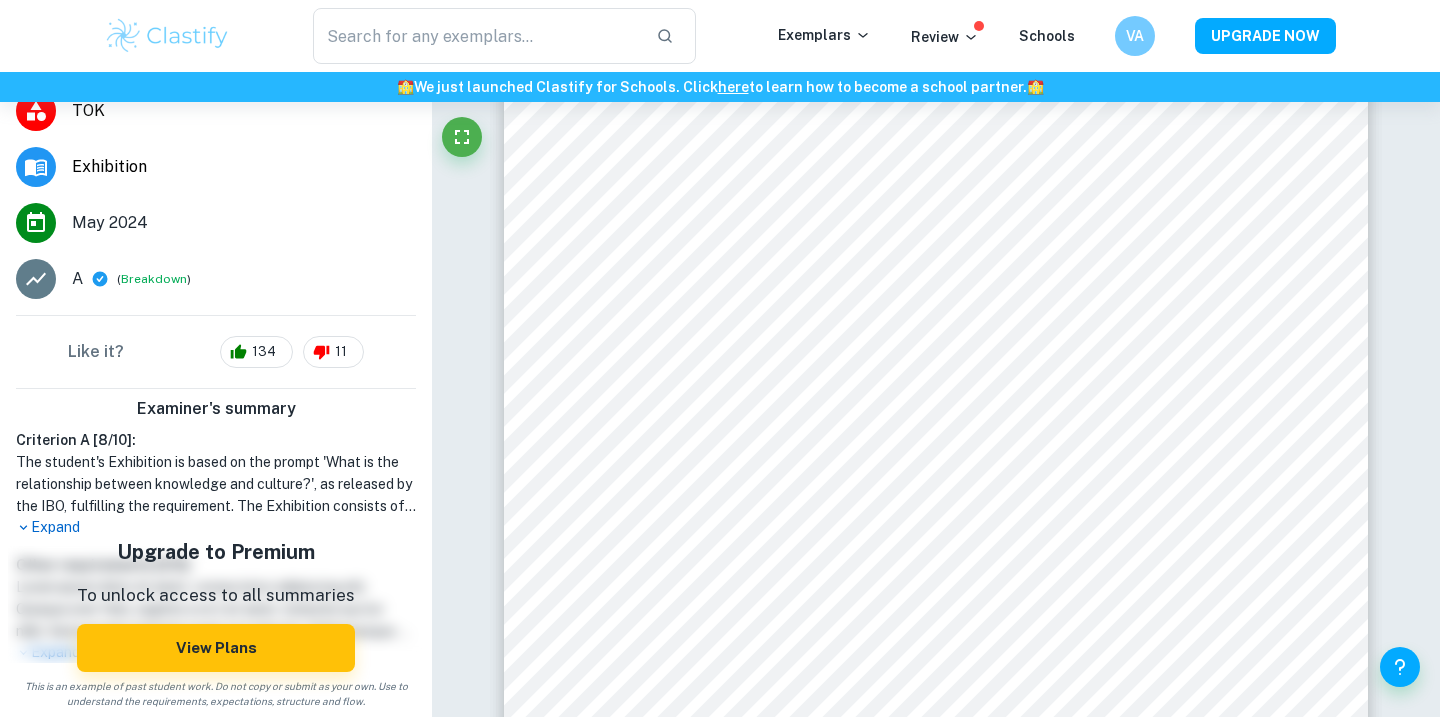 scroll, scrollTop: 248, scrollLeft: 0, axis: vertical 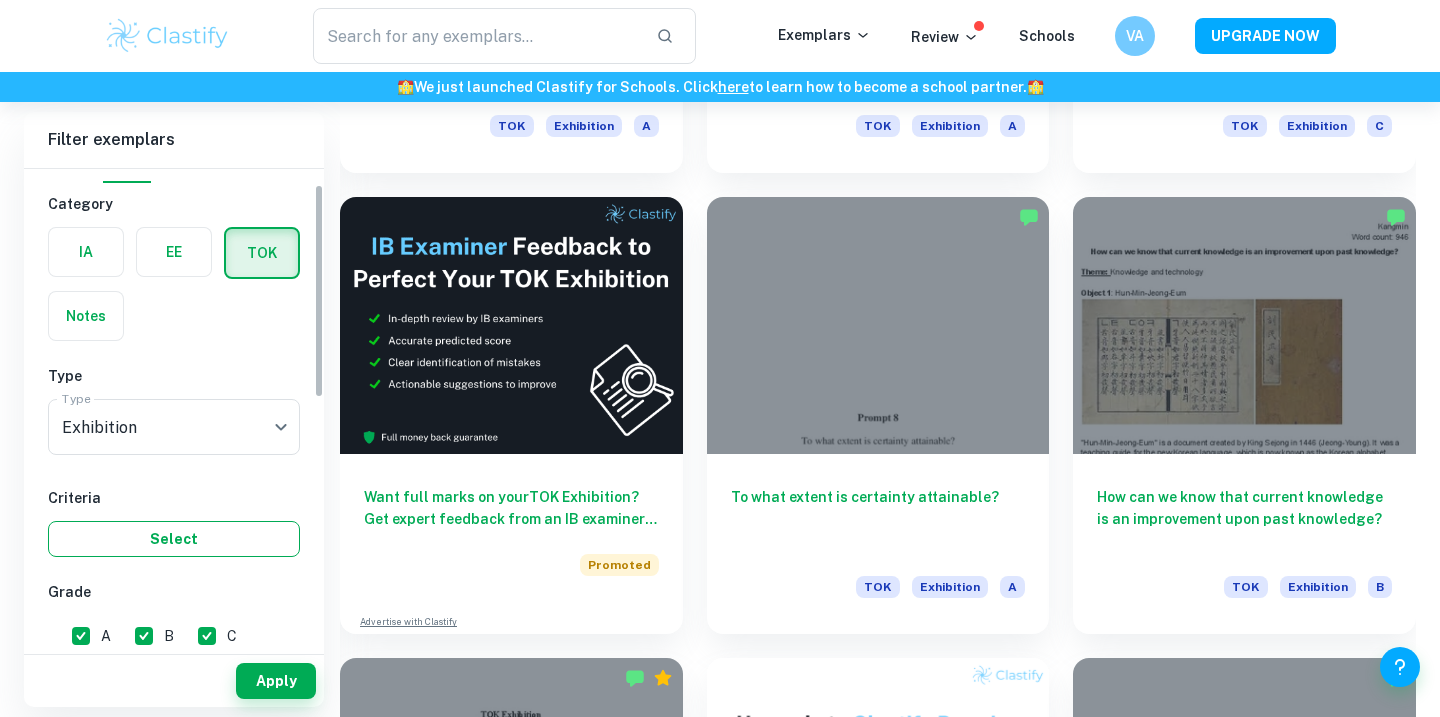 click on "Select" at bounding box center (174, 539) 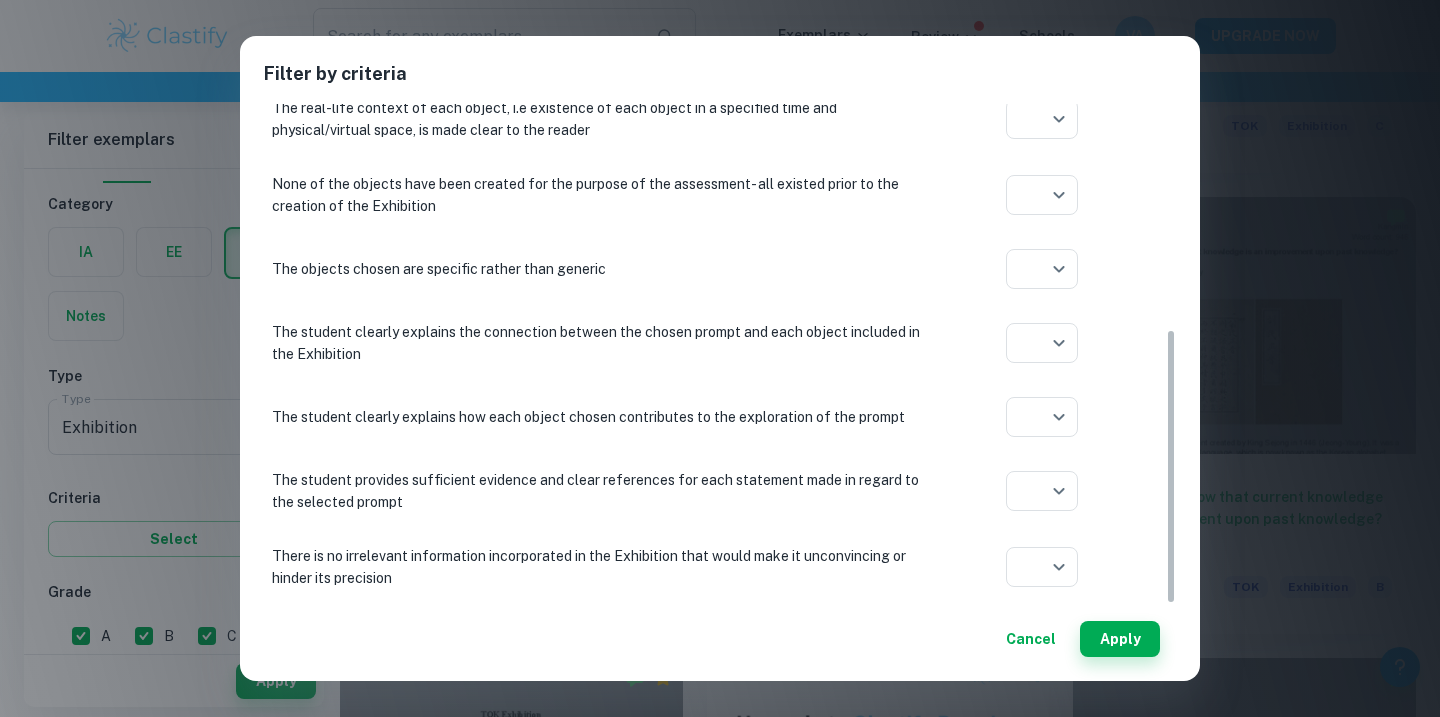 scroll, scrollTop: 408, scrollLeft: 0, axis: vertical 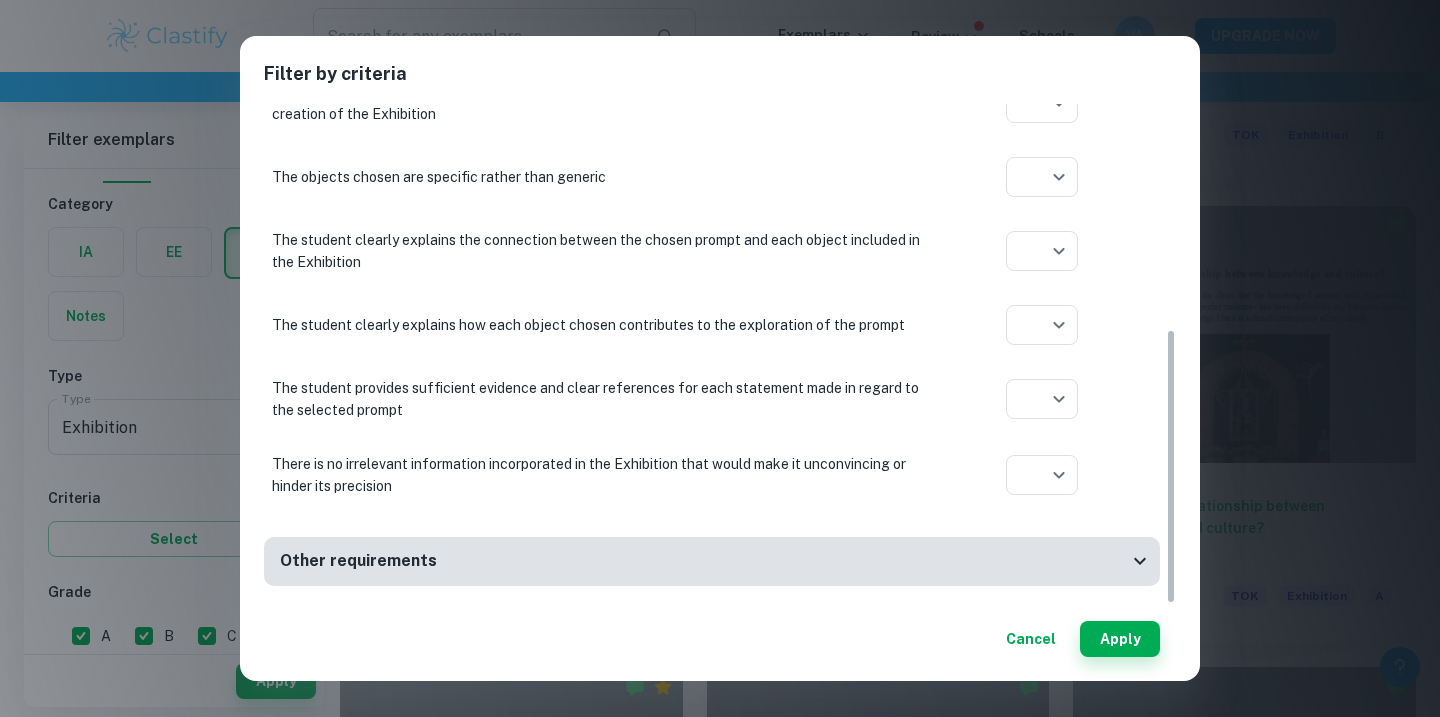 click on "Other requirements" at bounding box center (704, 561) 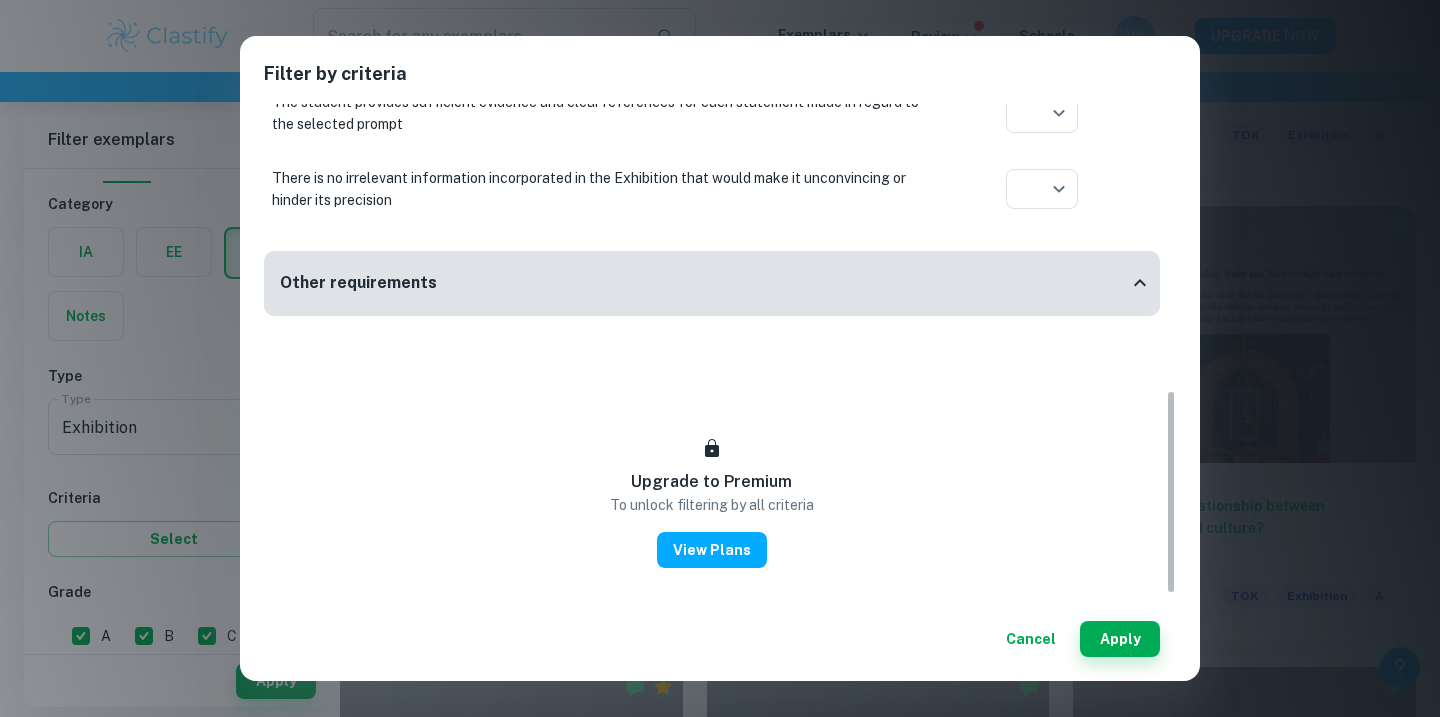scroll, scrollTop: 713, scrollLeft: 0, axis: vertical 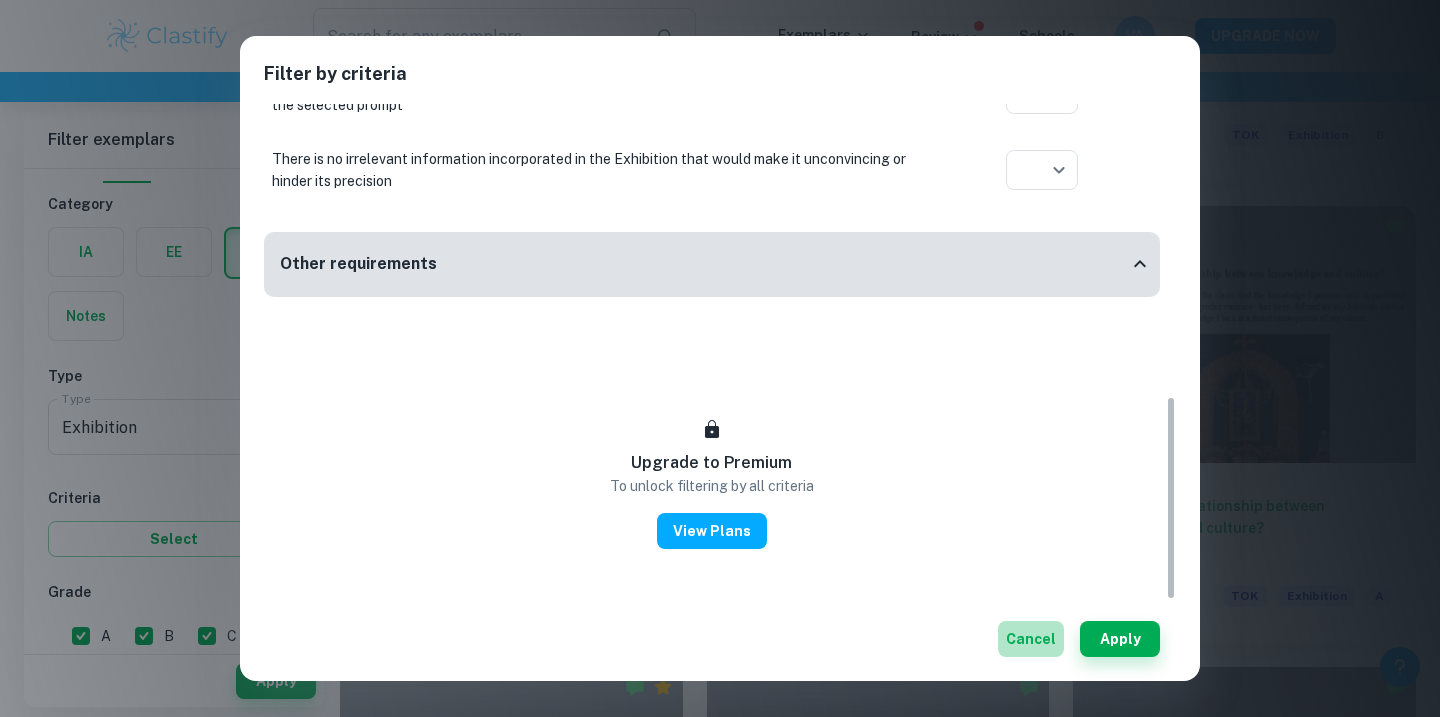 click on "Cancel" at bounding box center [1031, 639] 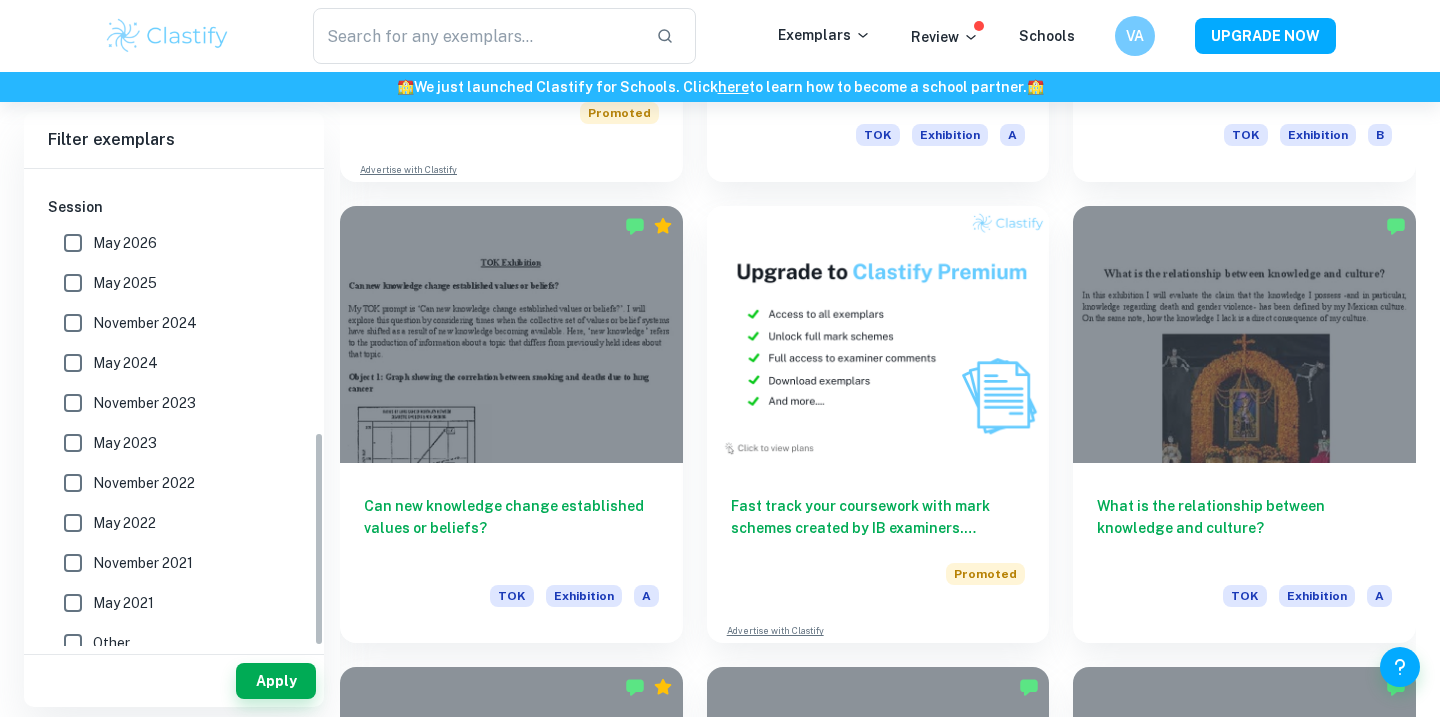 scroll, scrollTop: 583, scrollLeft: 0, axis: vertical 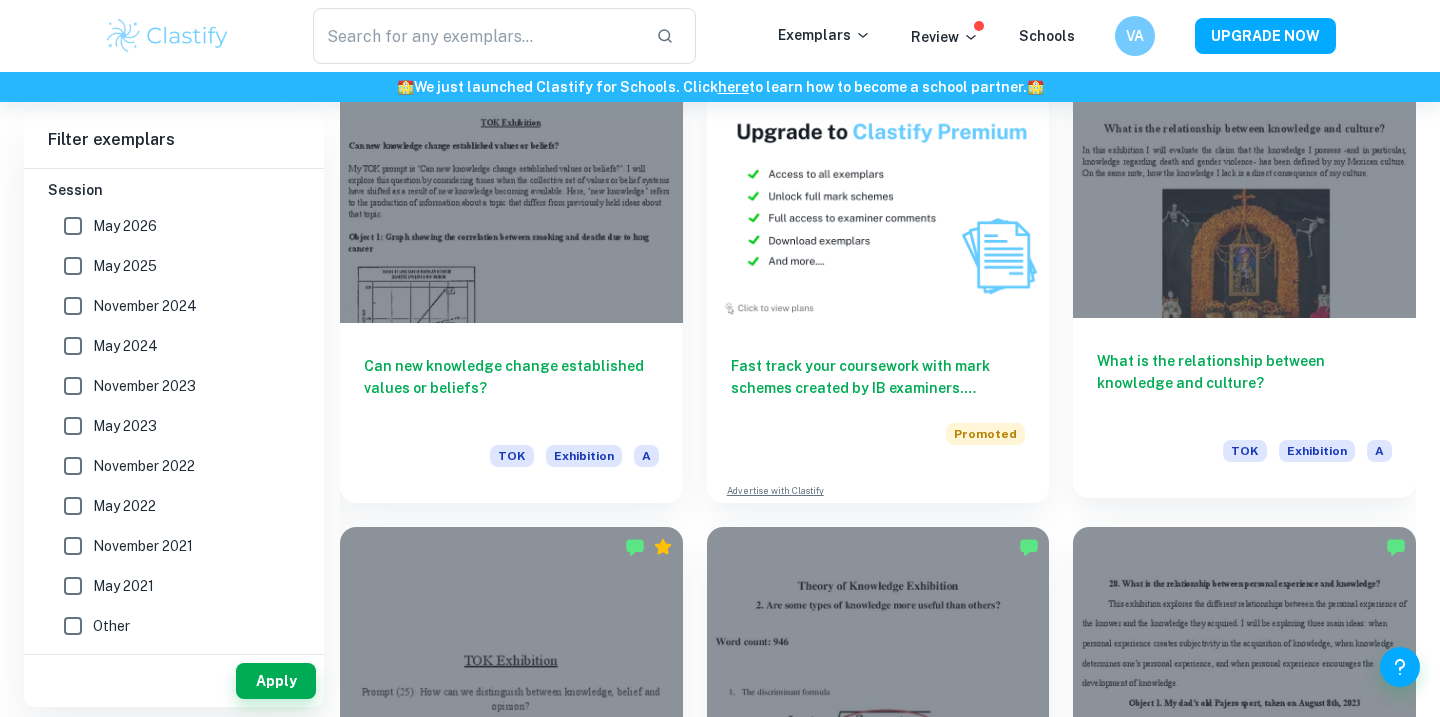 click at bounding box center (1244, 189) 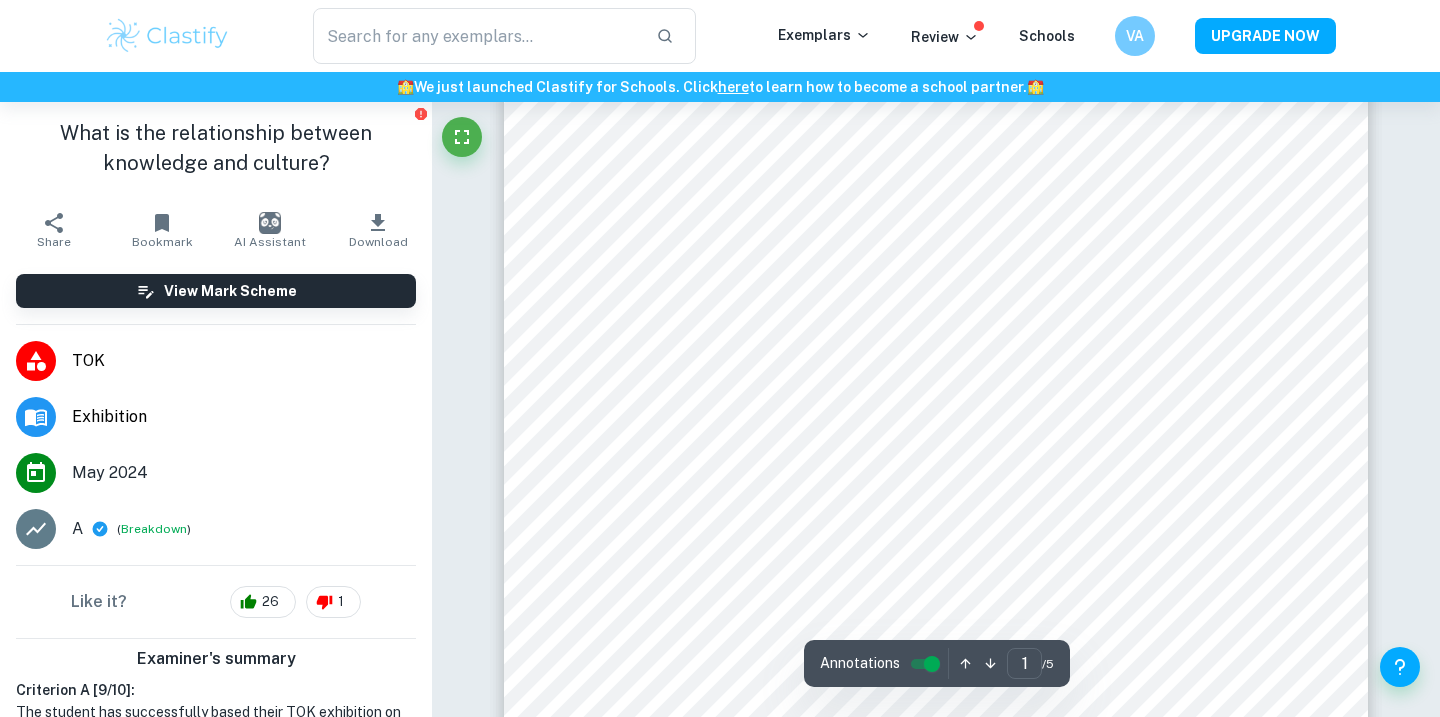 scroll, scrollTop: 633, scrollLeft: 0, axis: vertical 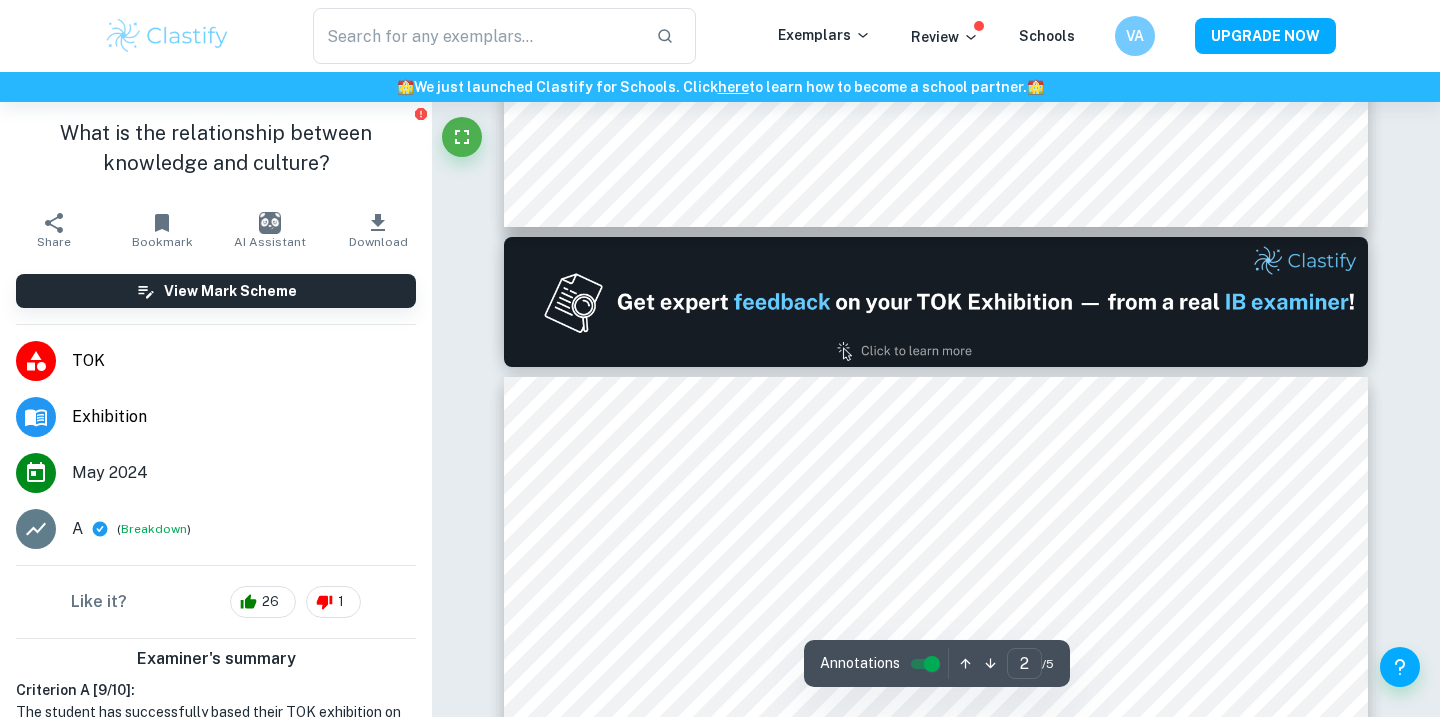 type on "1" 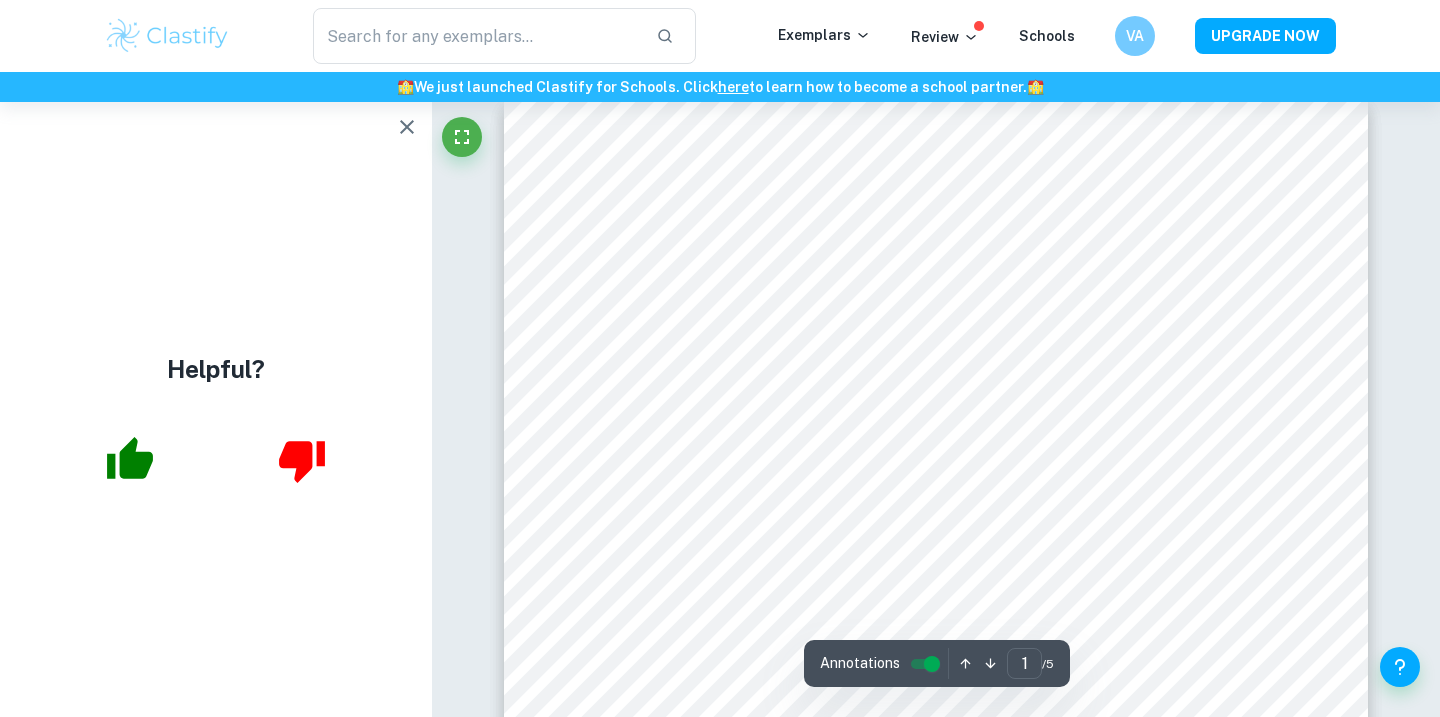 scroll, scrollTop: 4, scrollLeft: 0, axis: vertical 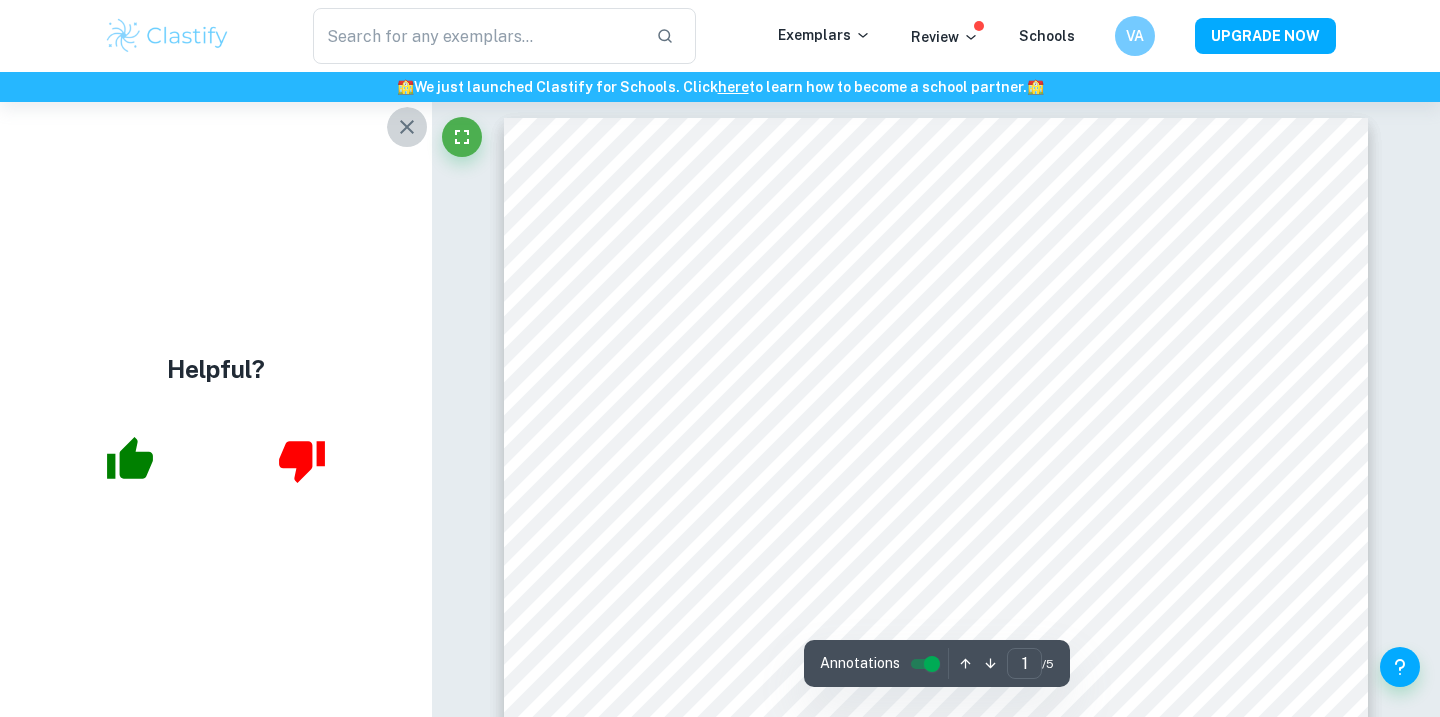 click 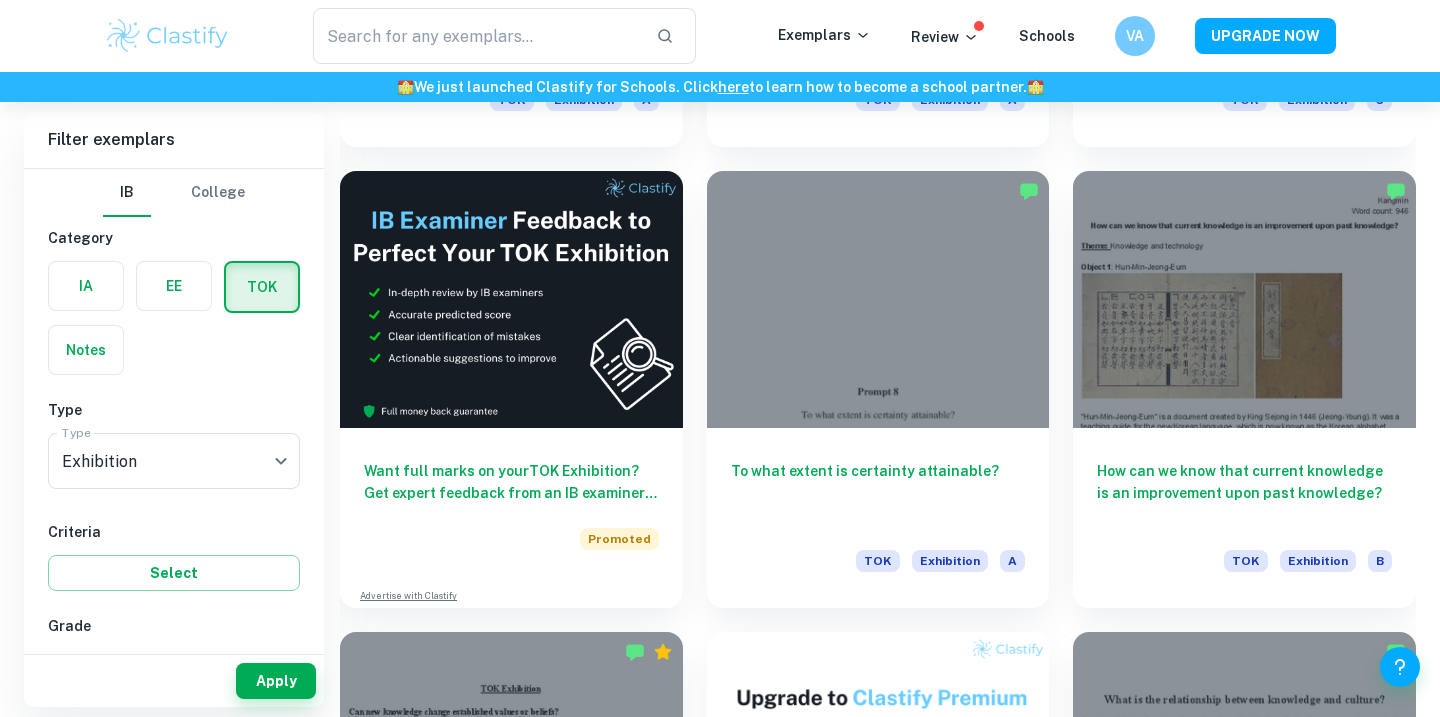 scroll, scrollTop: 3266, scrollLeft: 0, axis: vertical 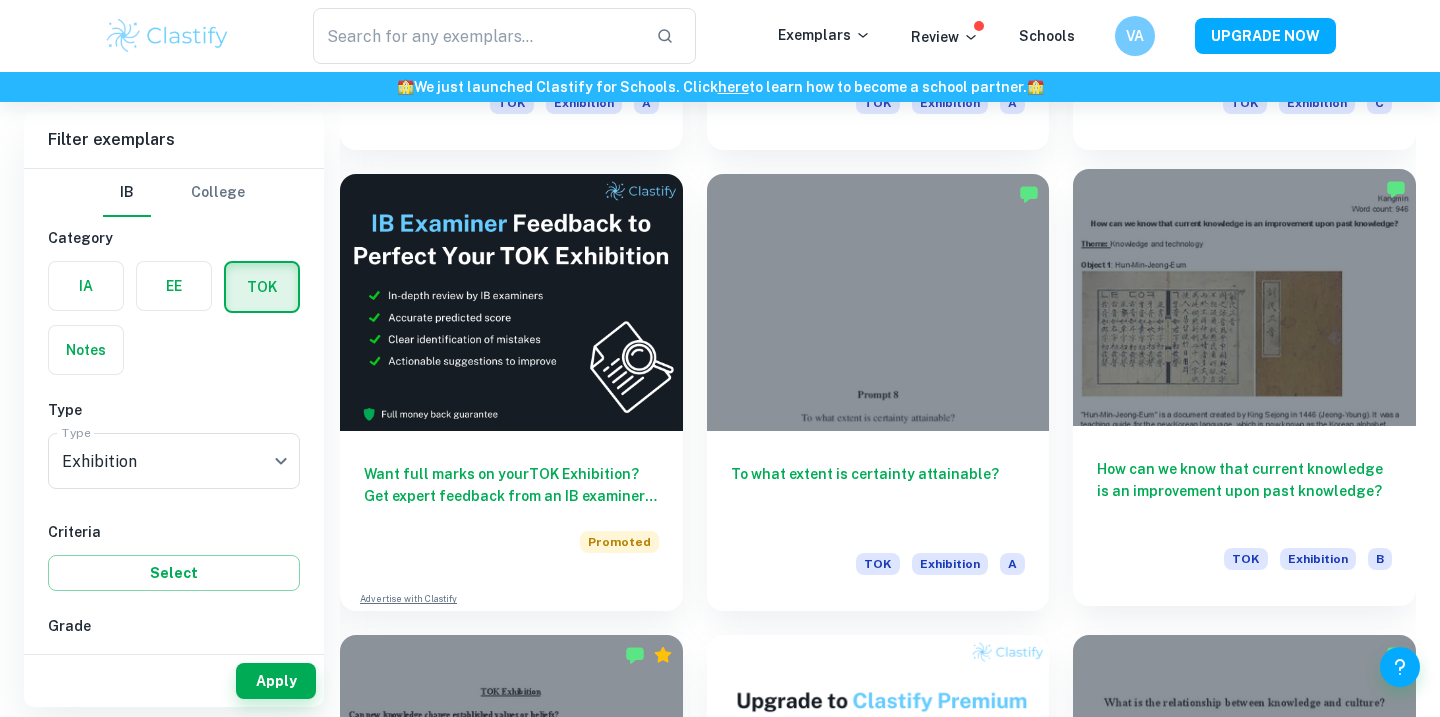 click at bounding box center (1244, 297) 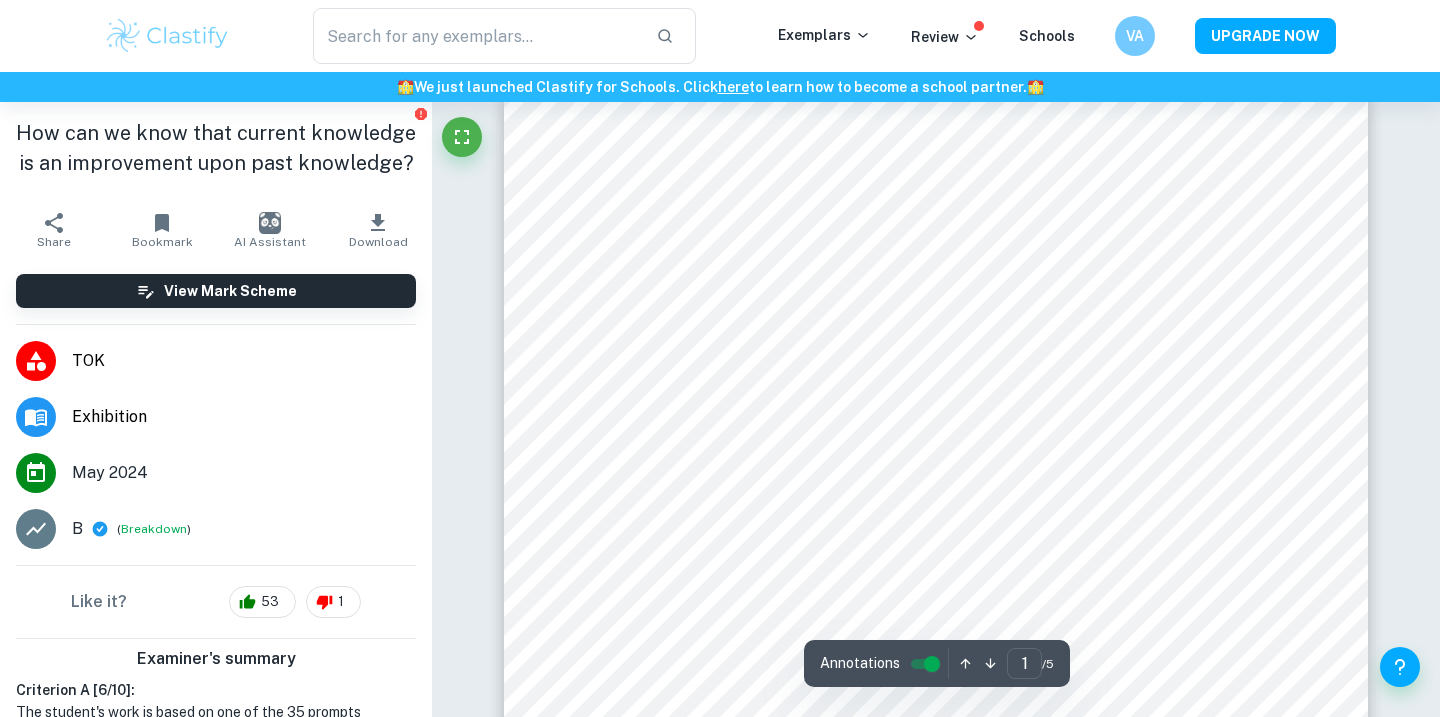 scroll, scrollTop: 30, scrollLeft: 0, axis: vertical 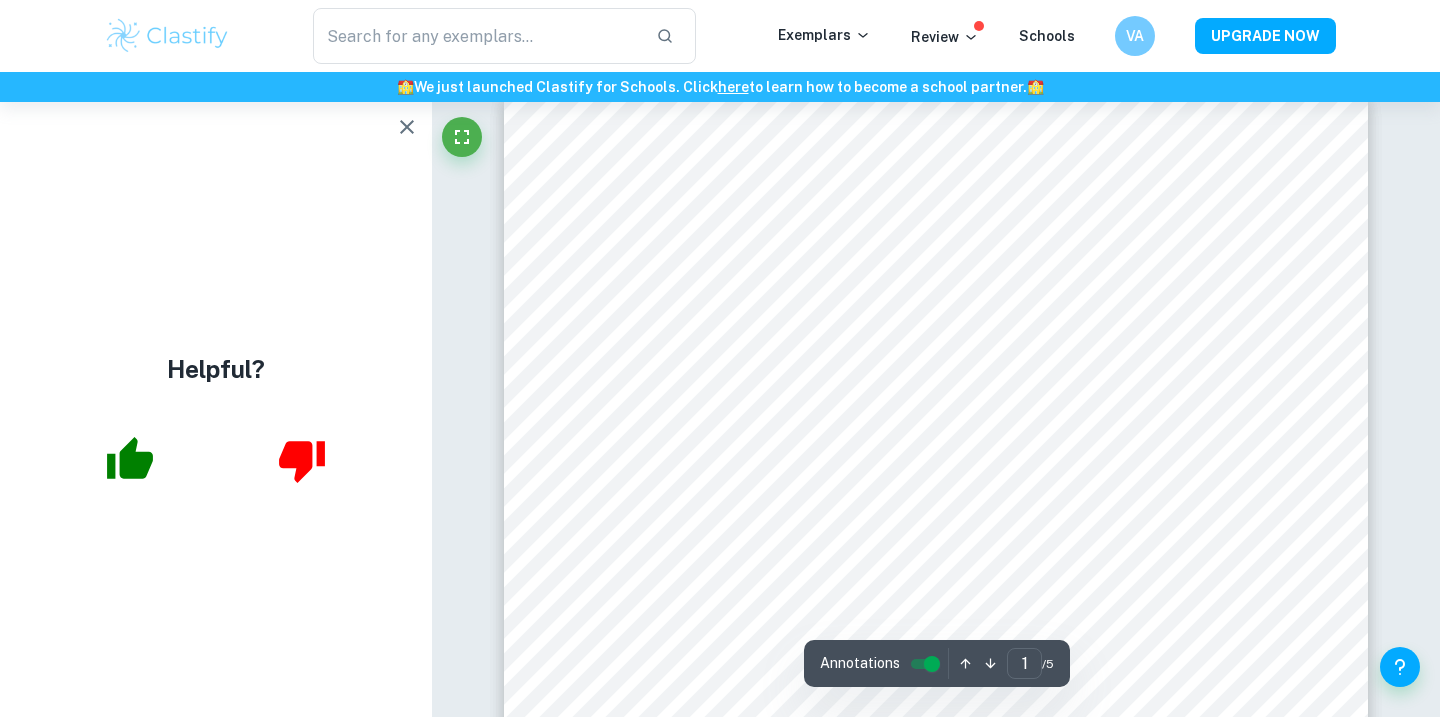 click 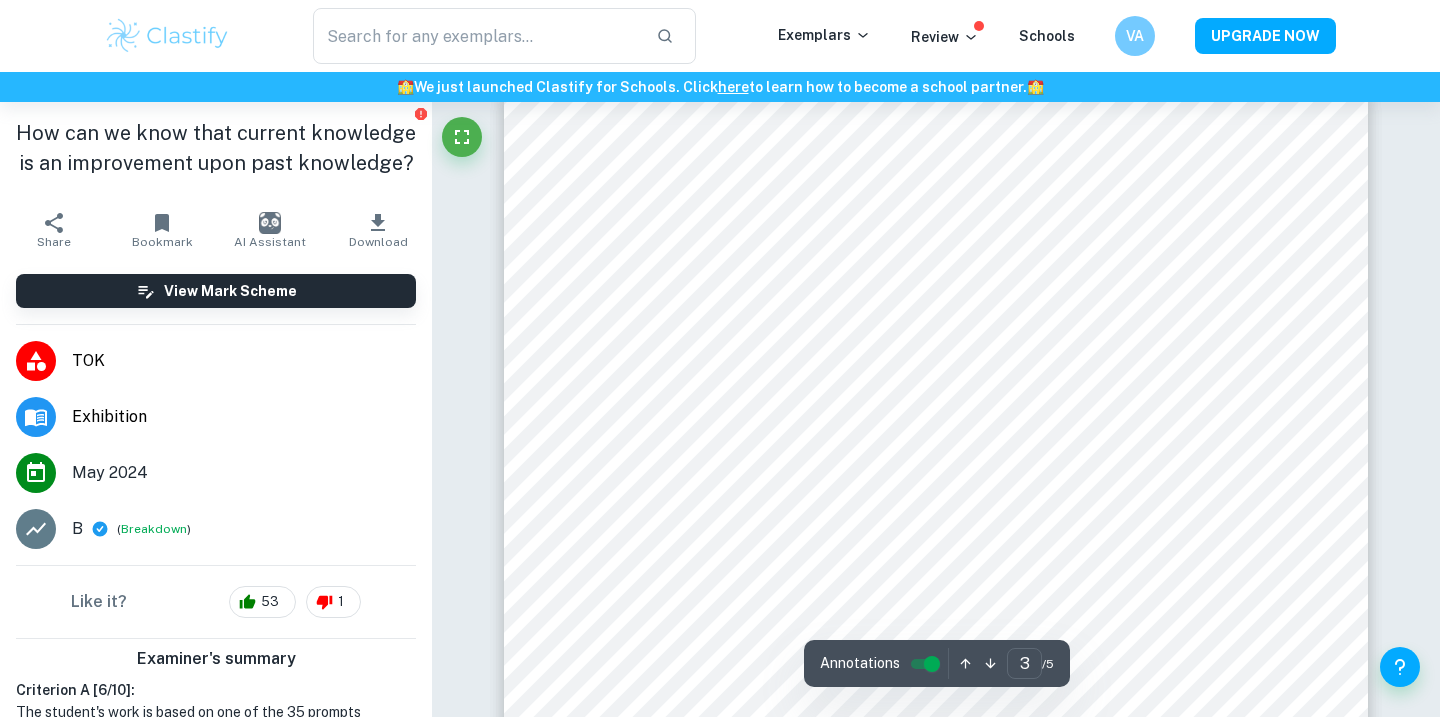 scroll, scrollTop: 2579, scrollLeft: 0, axis: vertical 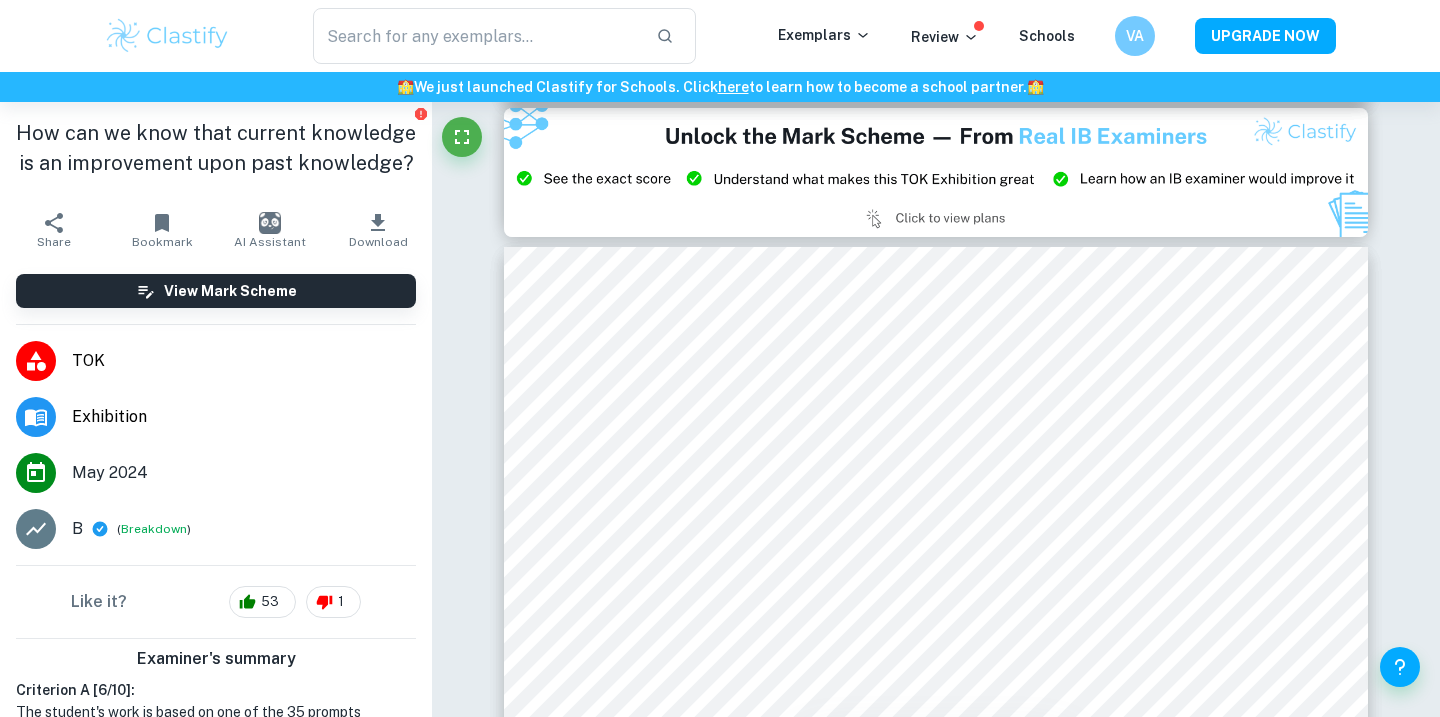 type on "2" 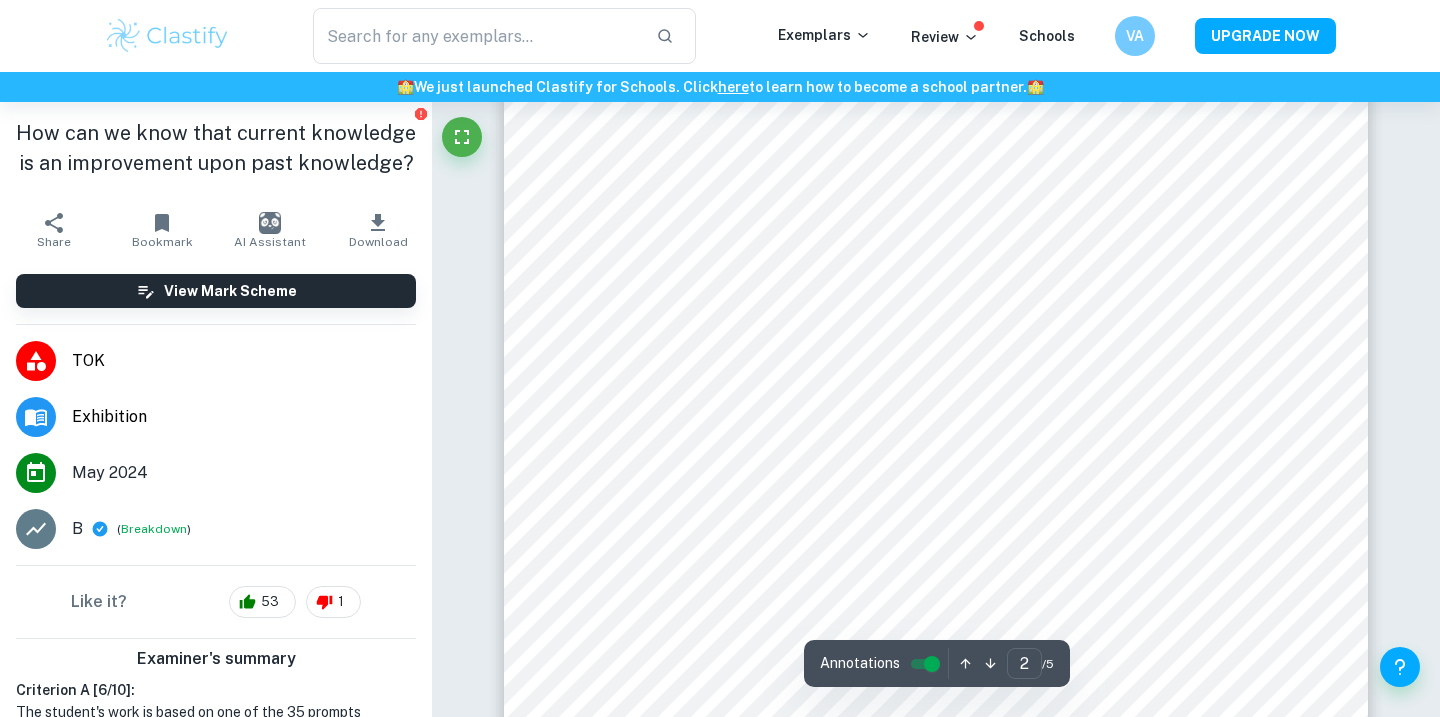 scroll, scrollTop: 1460, scrollLeft: 0, axis: vertical 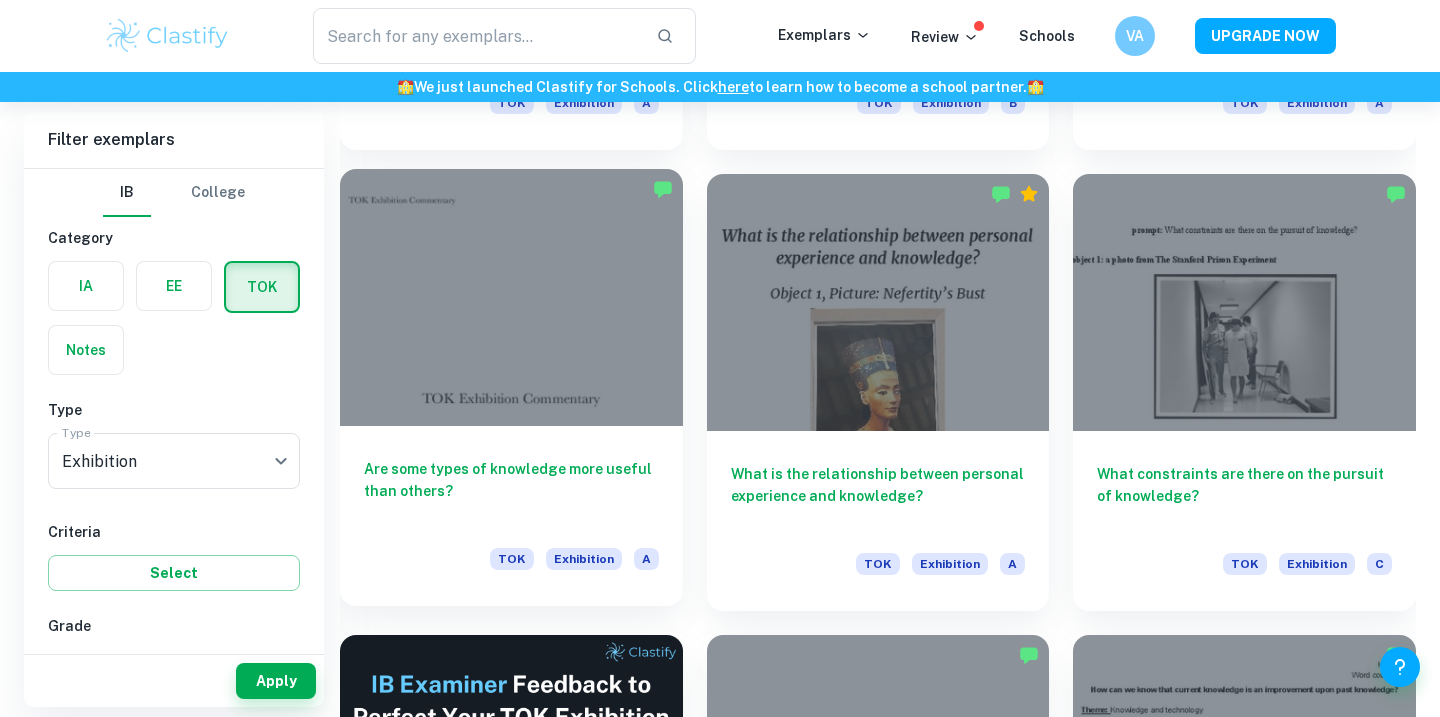 click at bounding box center [511, 297] 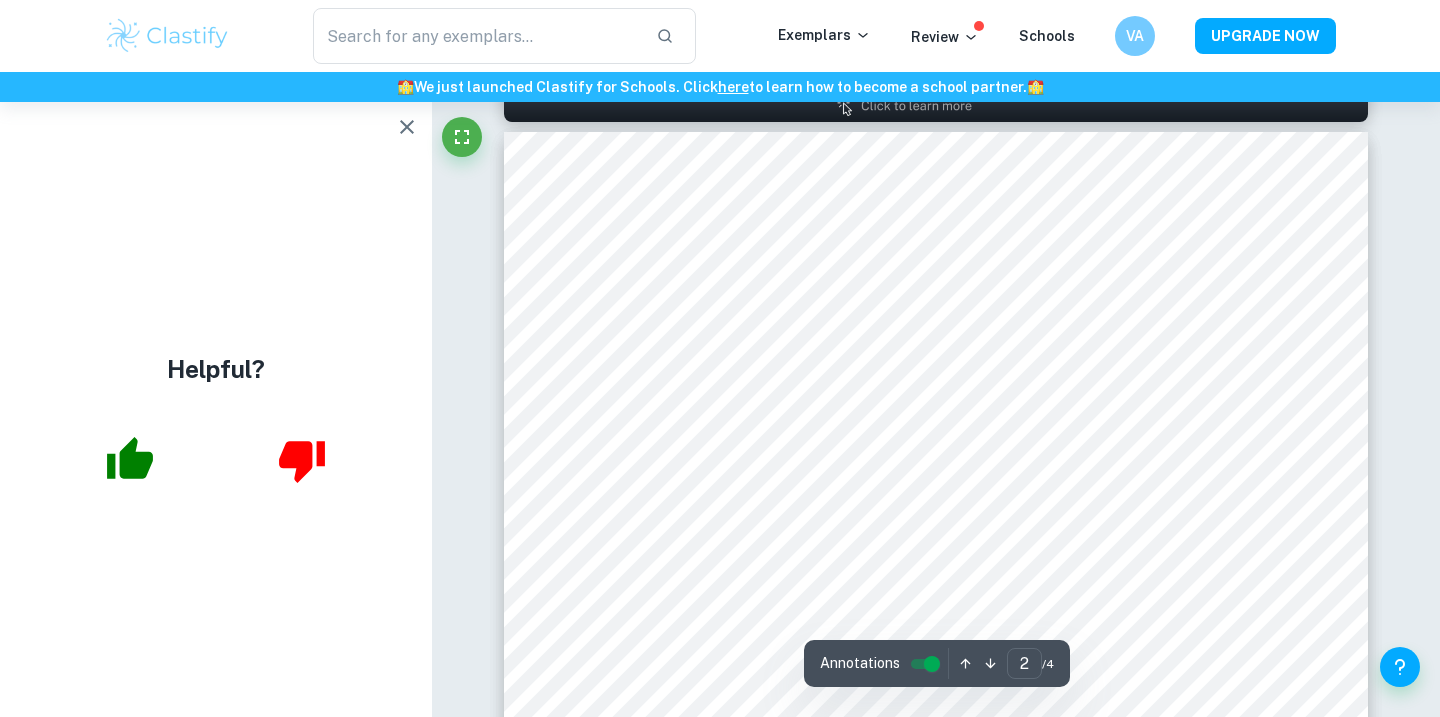 scroll, scrollTop: 1367, scrollLeft: 0, axis: vertical 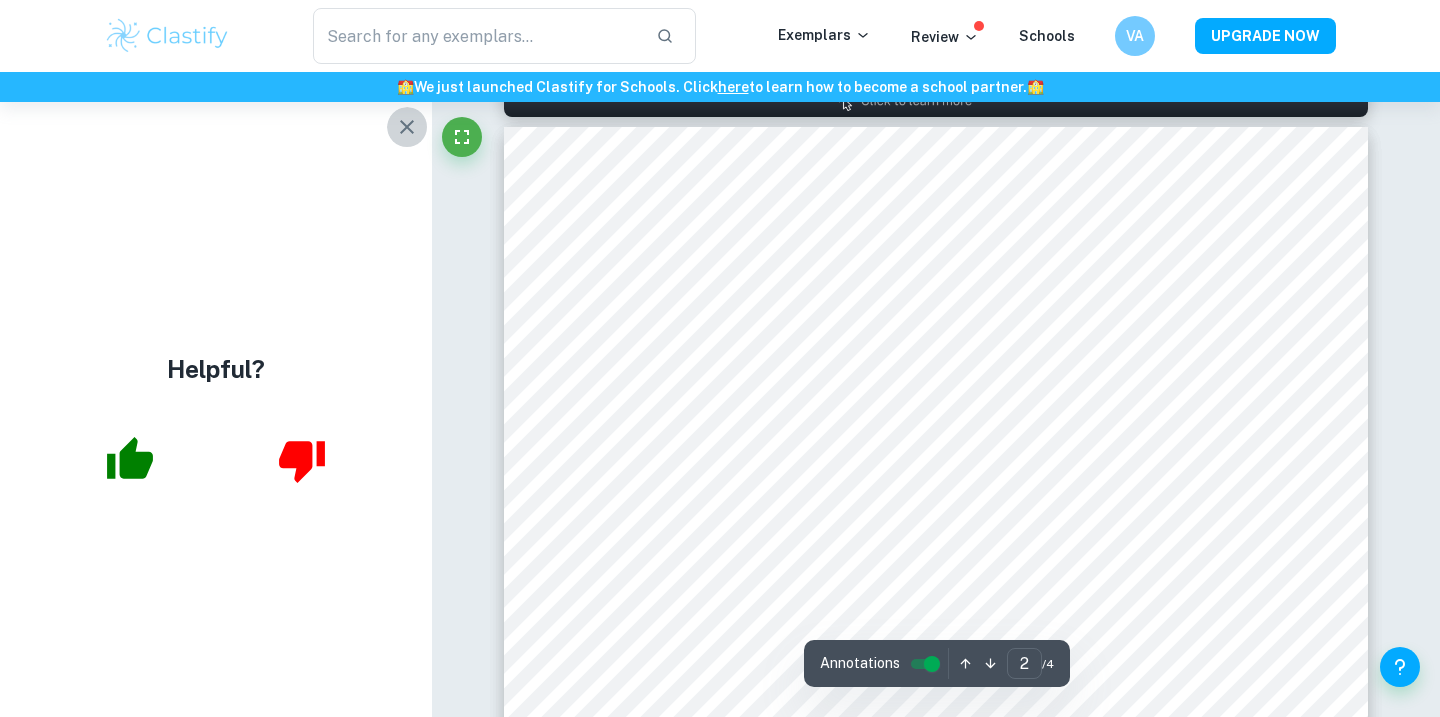 click 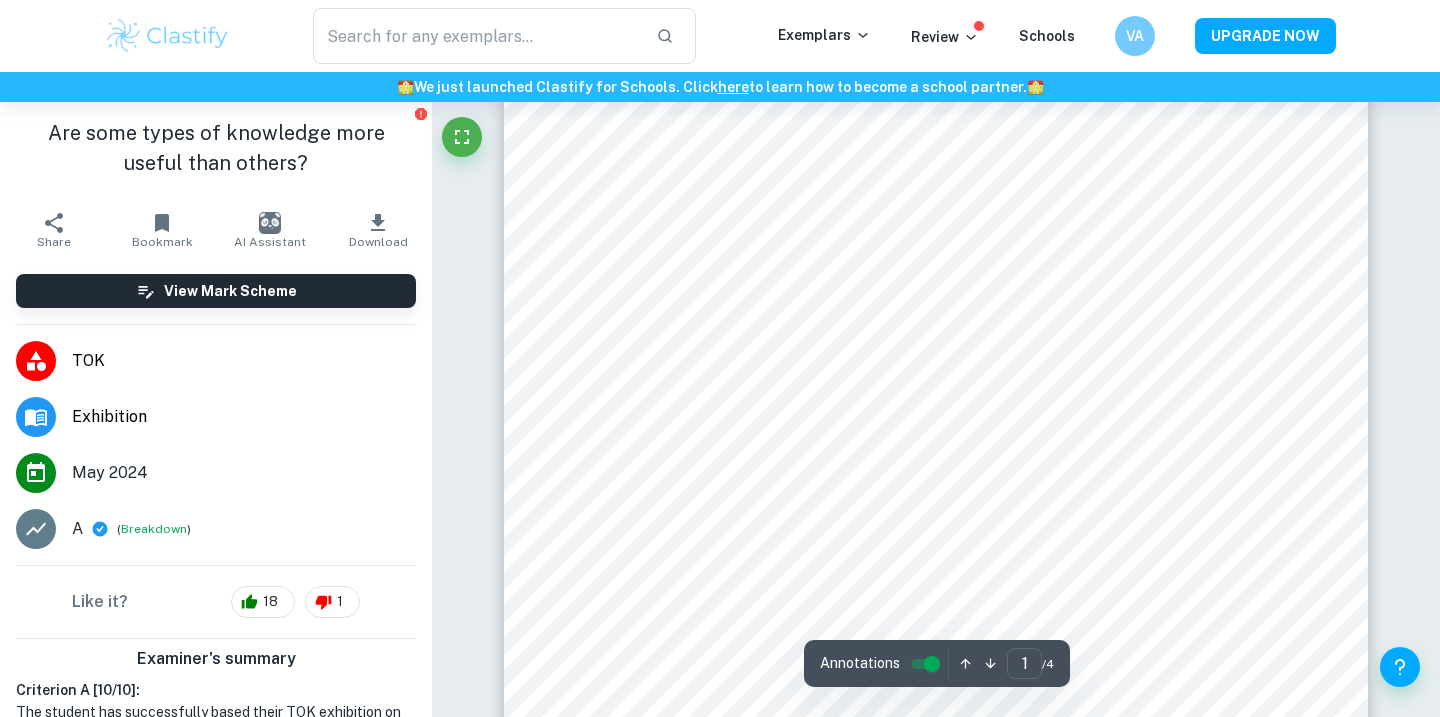 scroll, scrollTop: 371, scrollLeft: 0, axis: vertical 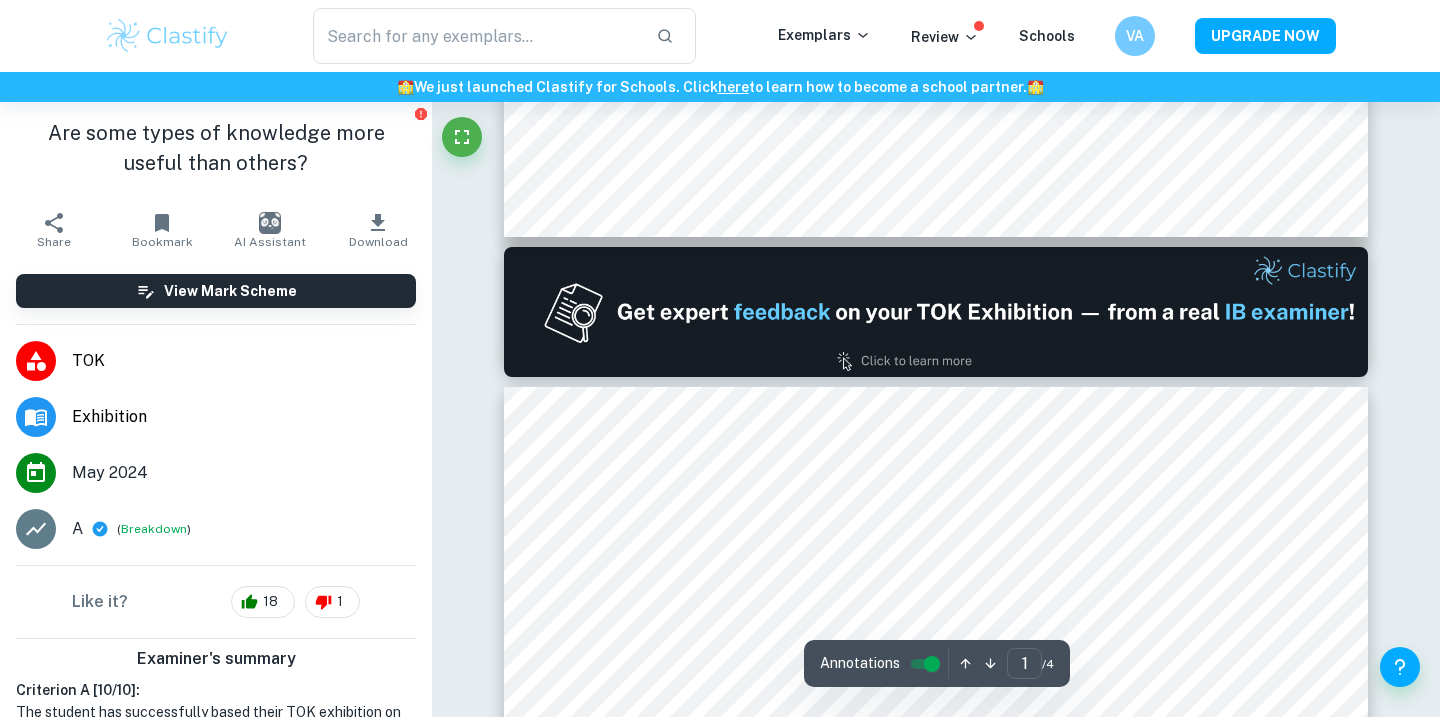type on "2" 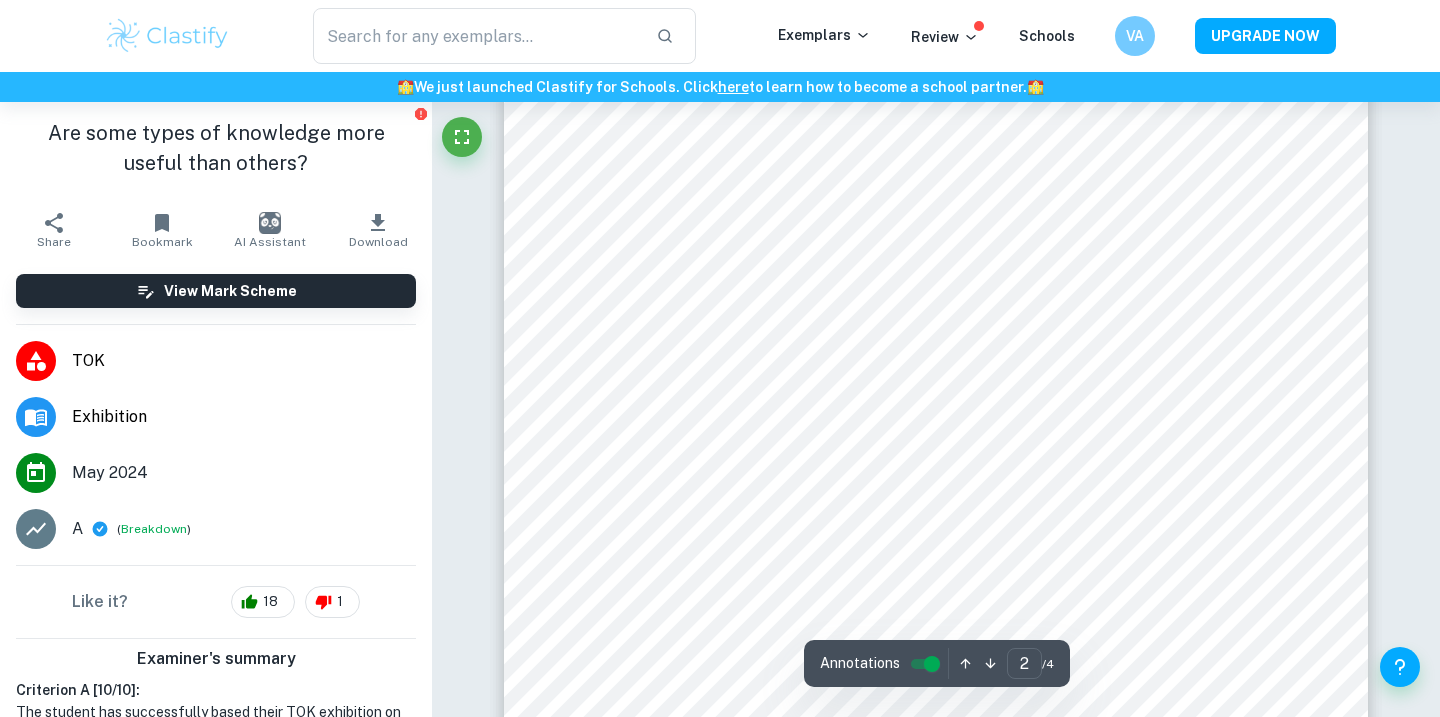 scroll, scrollTop: 1540, scrollLeft: 0, axis: vertical 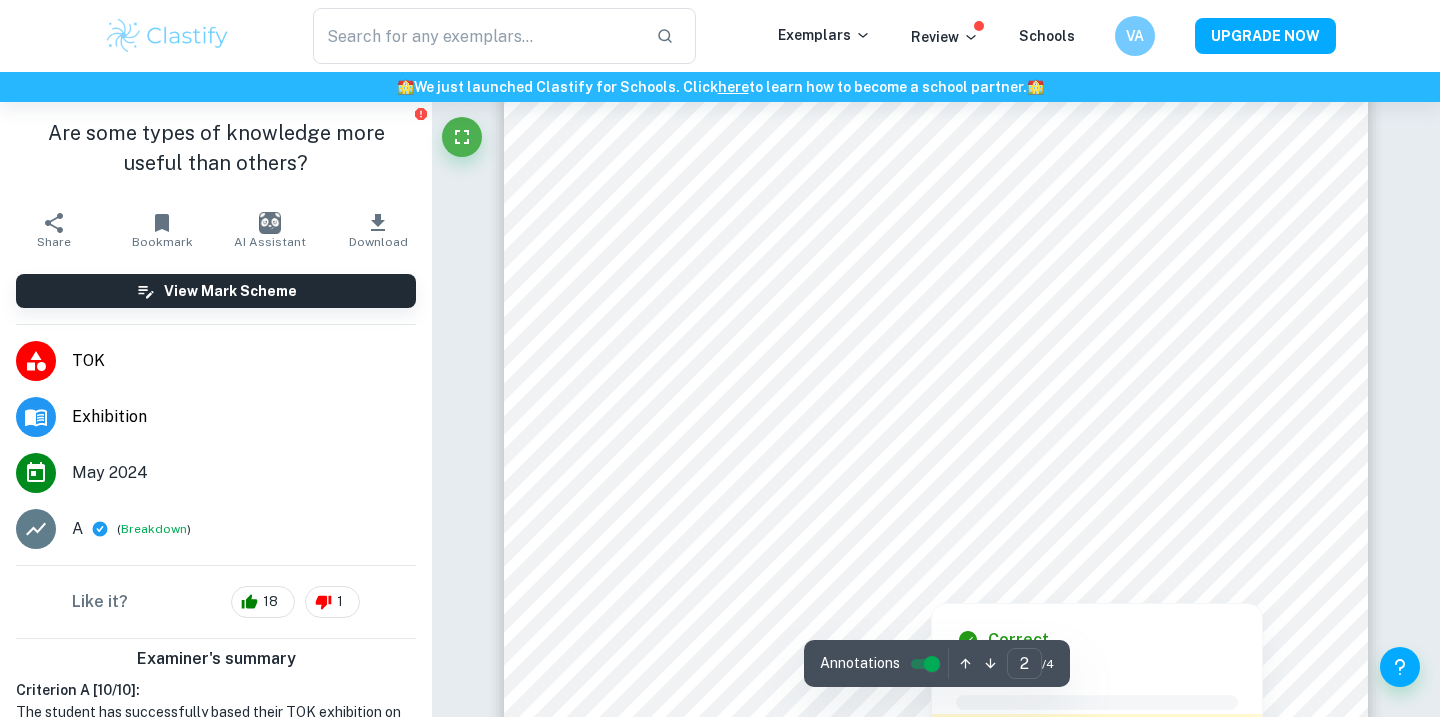 click at bounding box center [947, 514] 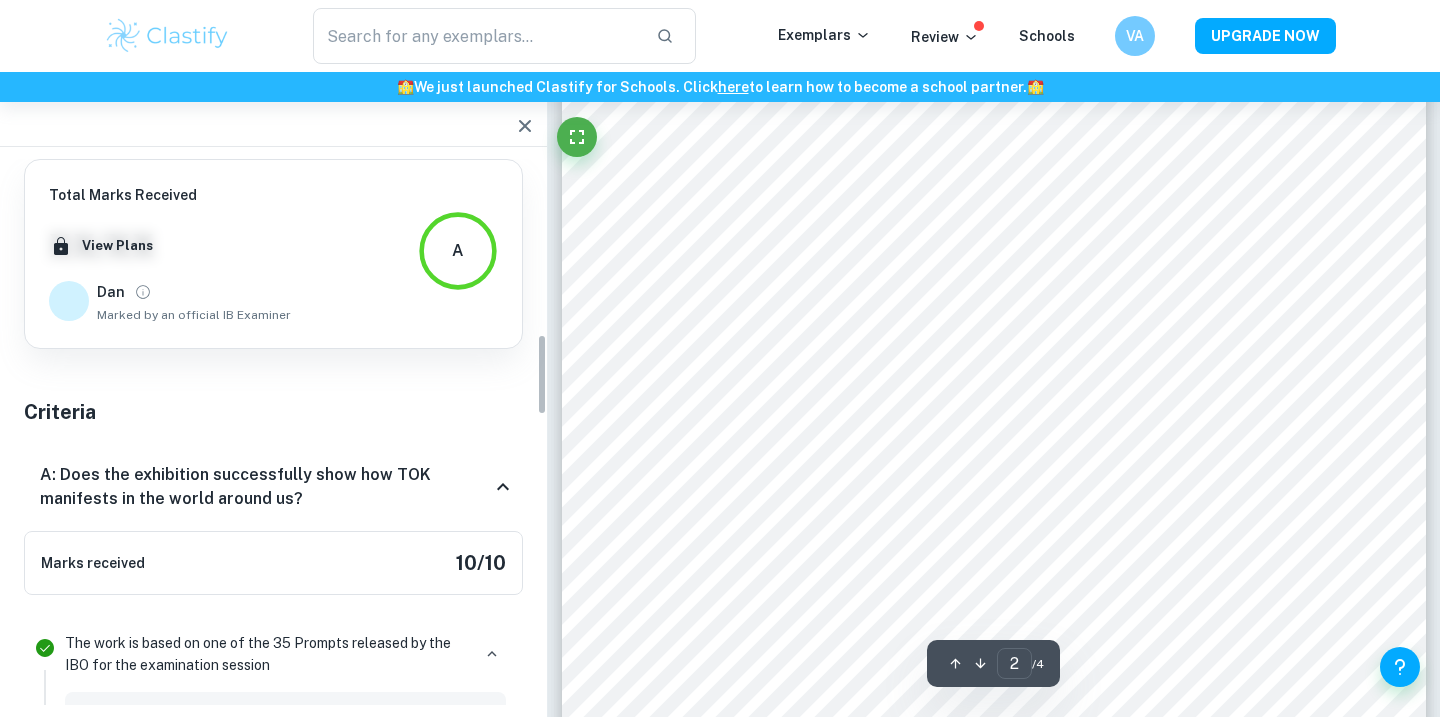 scroll, scrollTop: 1181, scrollLeft: 0, axis: vertical 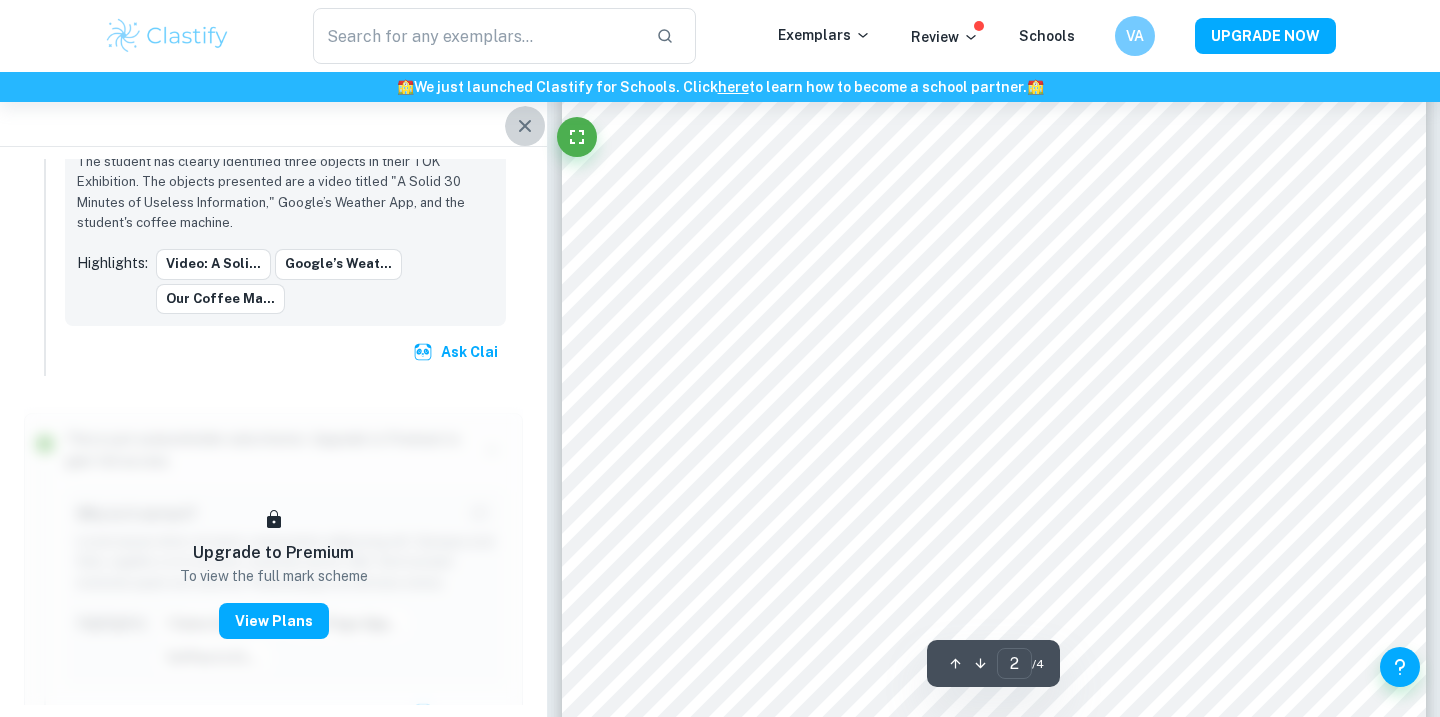 click 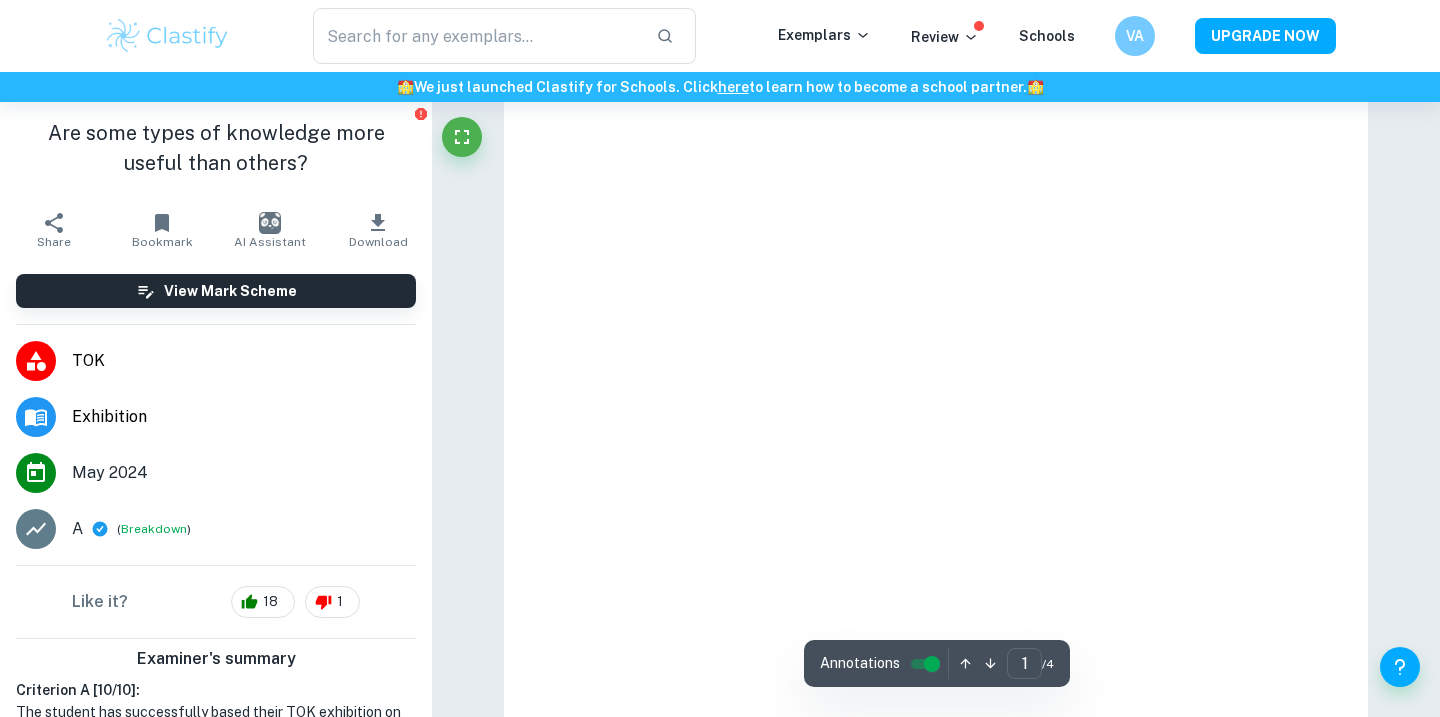 type on "2" 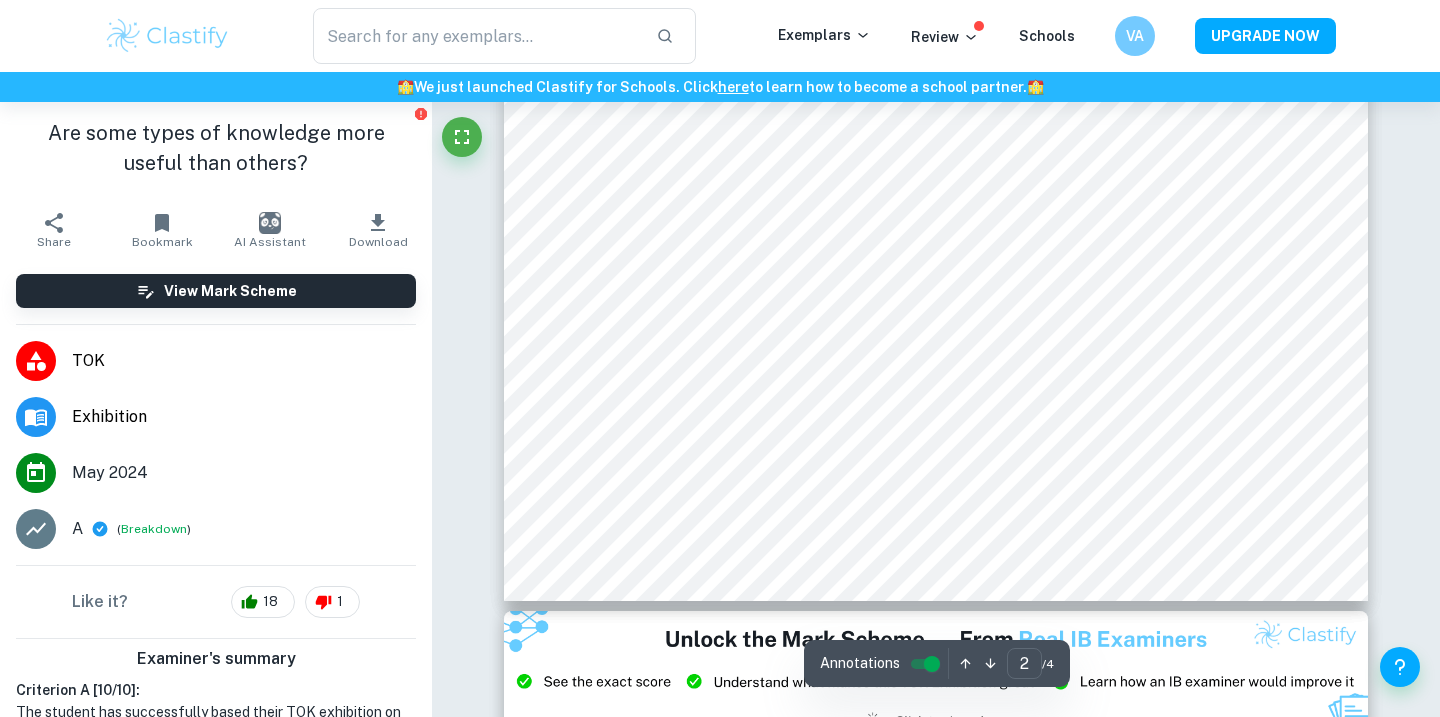 scroll, scrollTop: 2288, scrollLeft: 0, axis: vertical 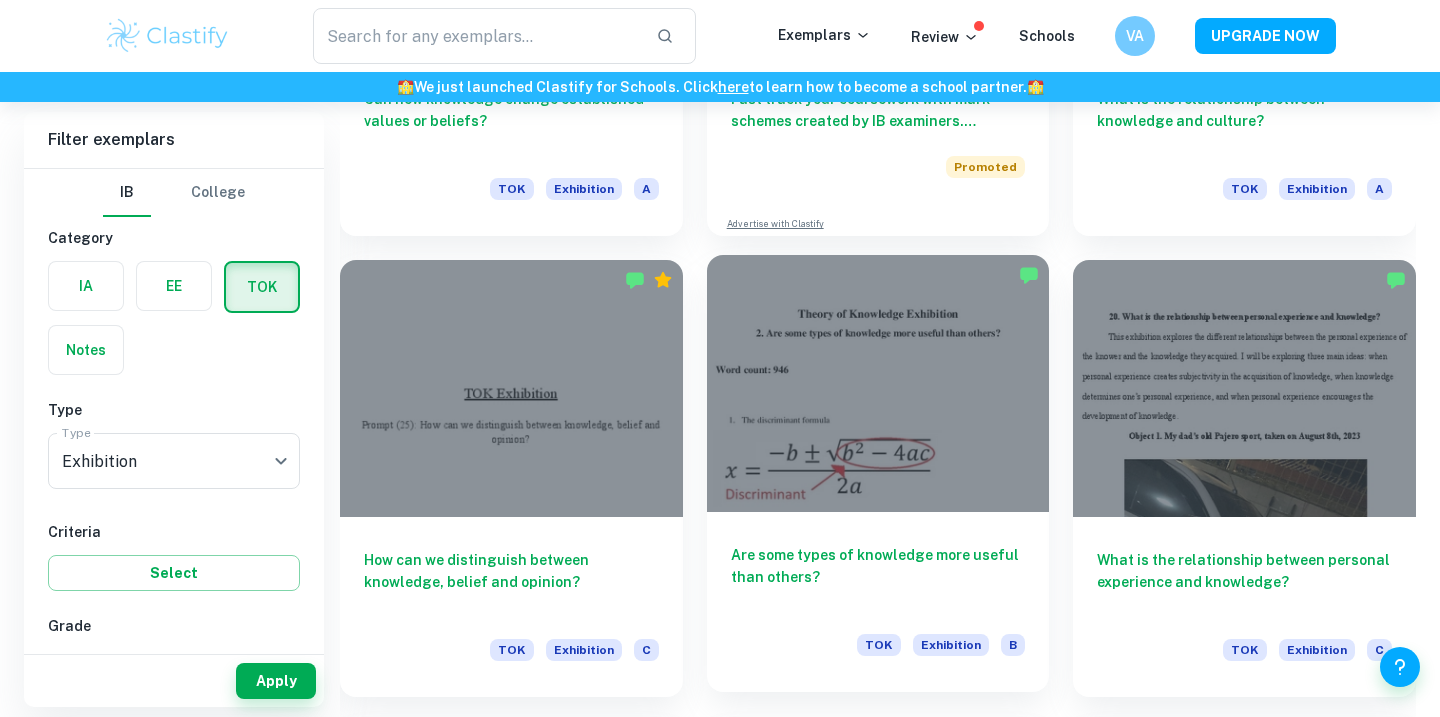 click at bounding box center (878, 383) 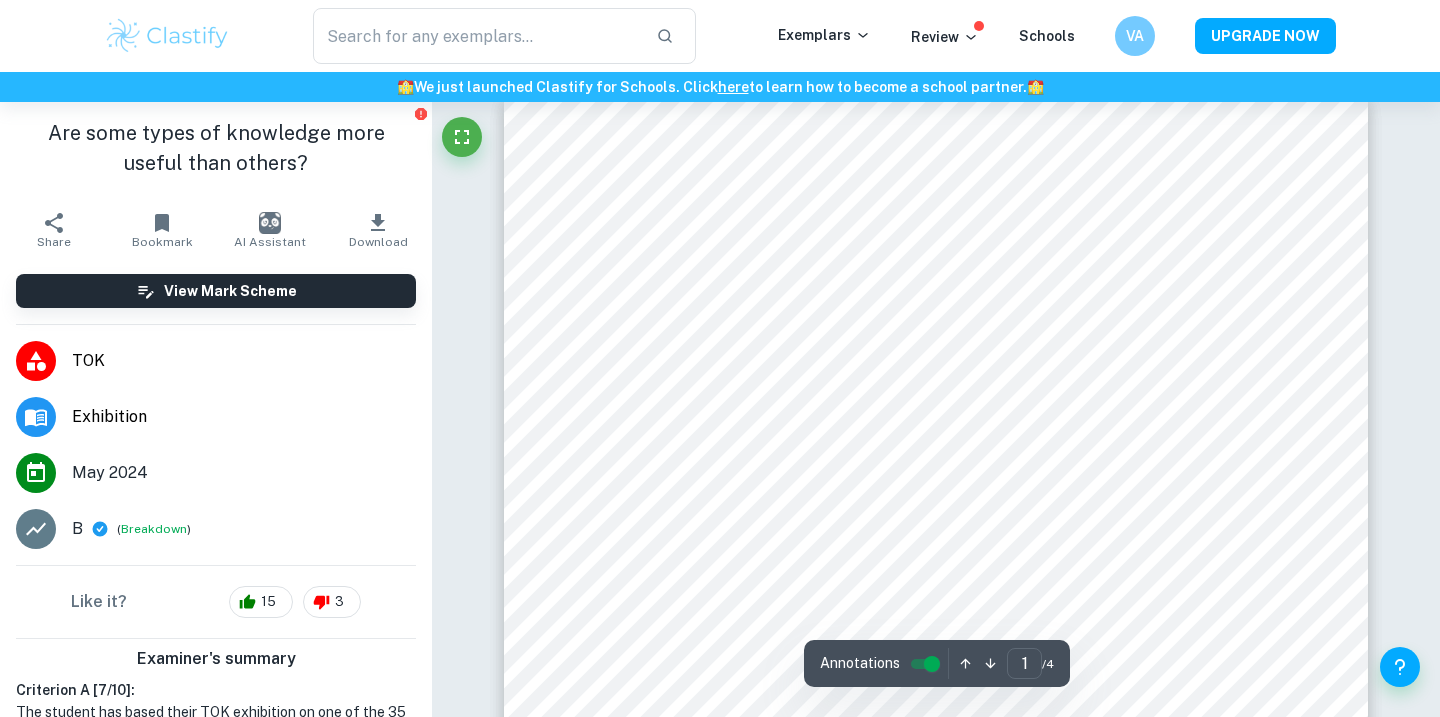 scroll, scrollTop: 0, scrollLeft: 0, axis: both 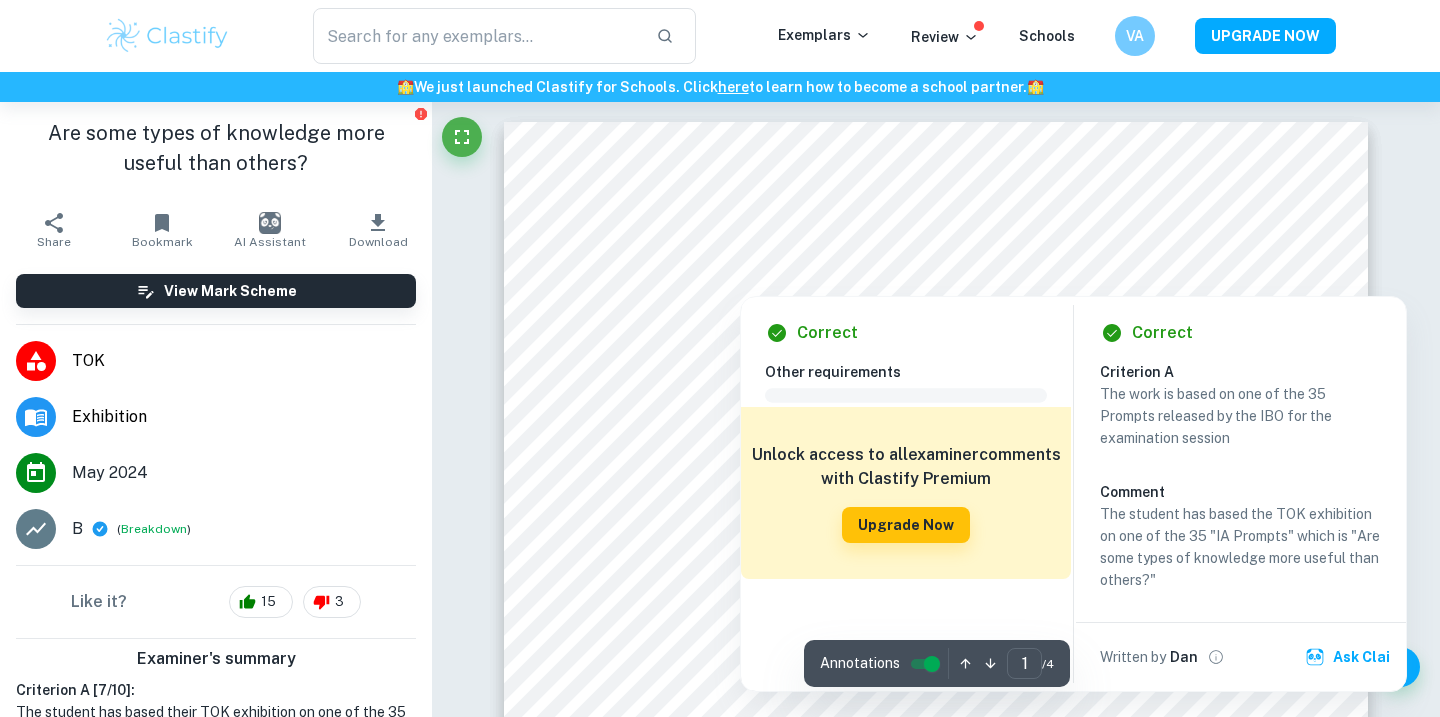 click at bounding box center [936, 279] 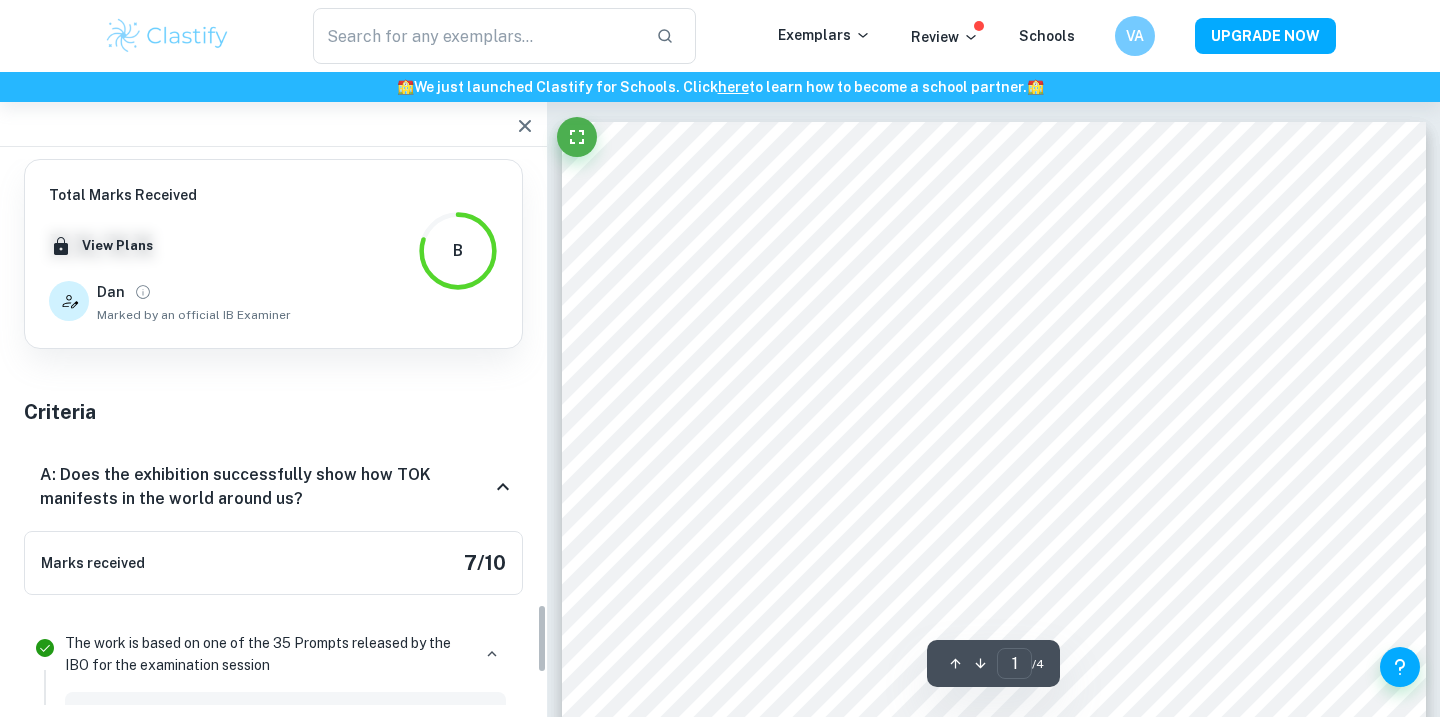 scroll, scrollTop: 3641, scrollLeft: 0, axis: vertical 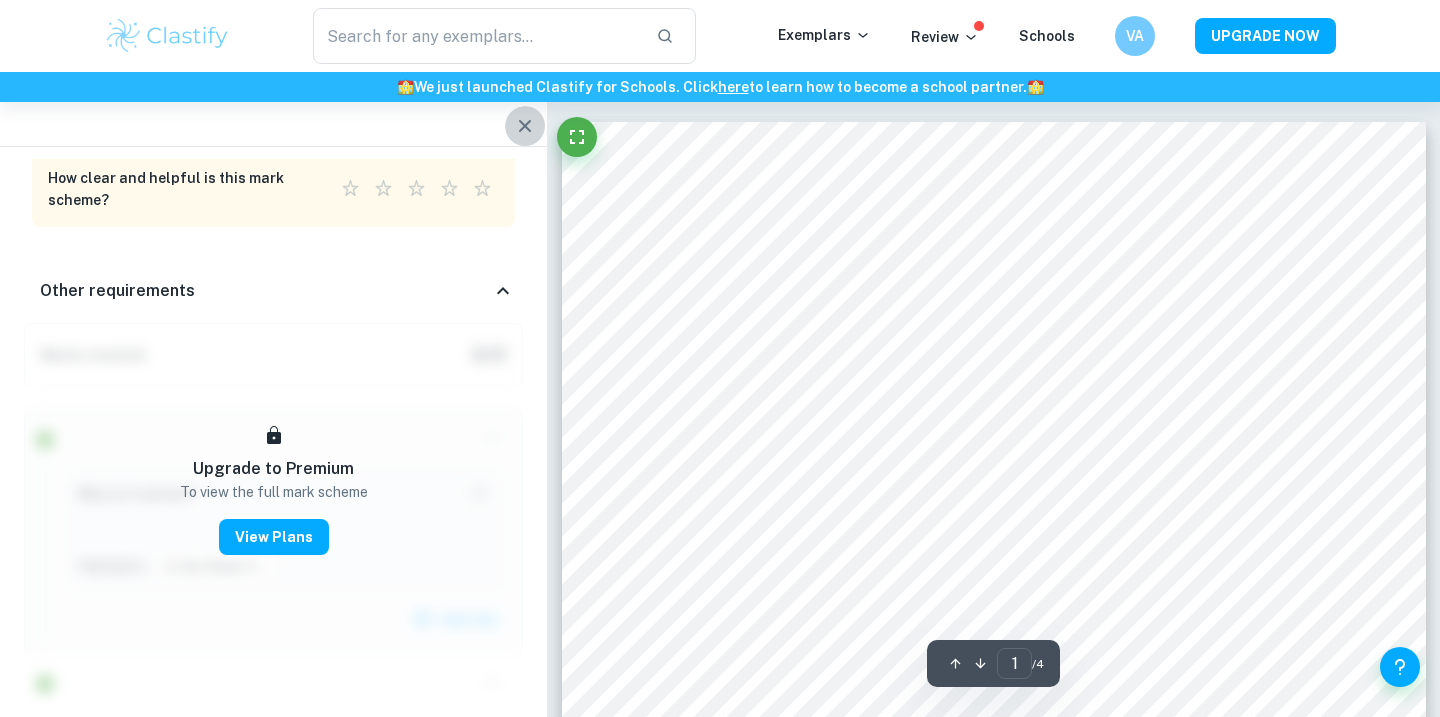 click 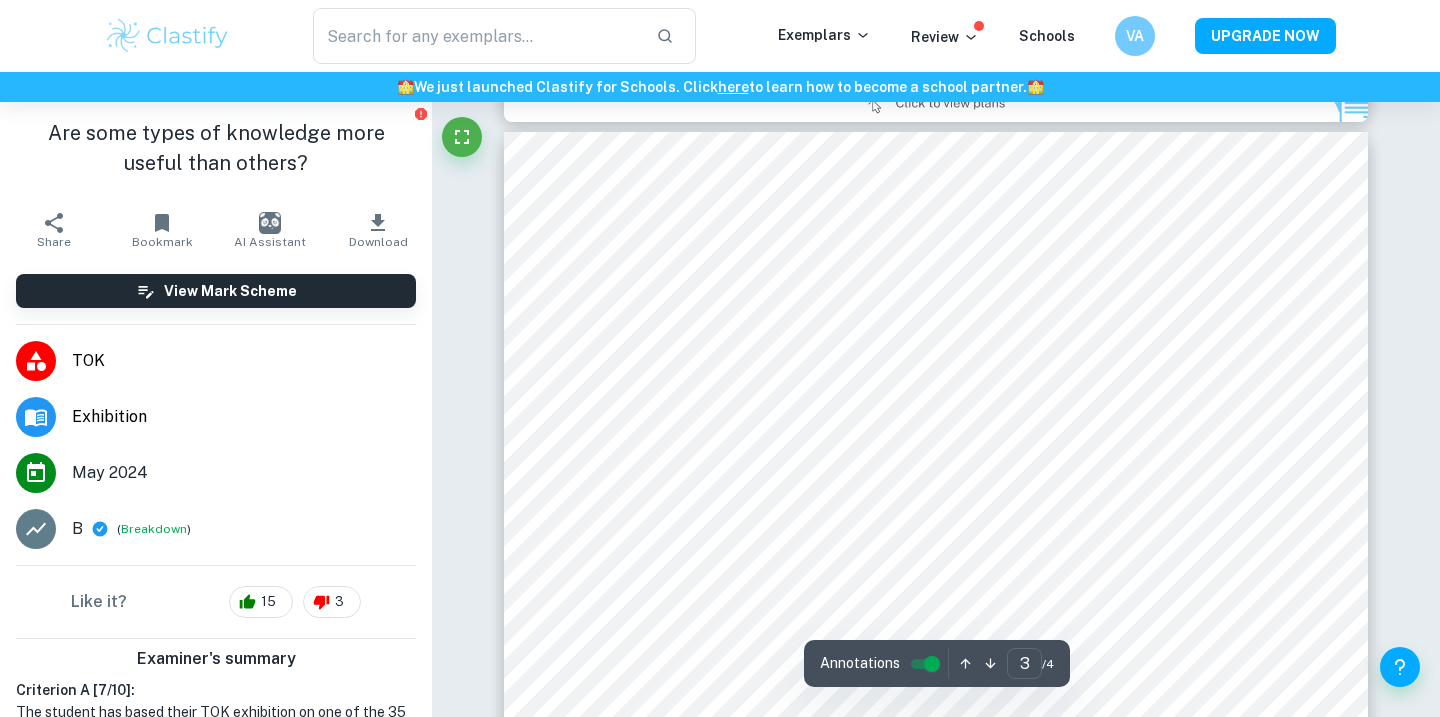 scroll, scrollTop: 2734, scrollLeft: 0, axis: vertical 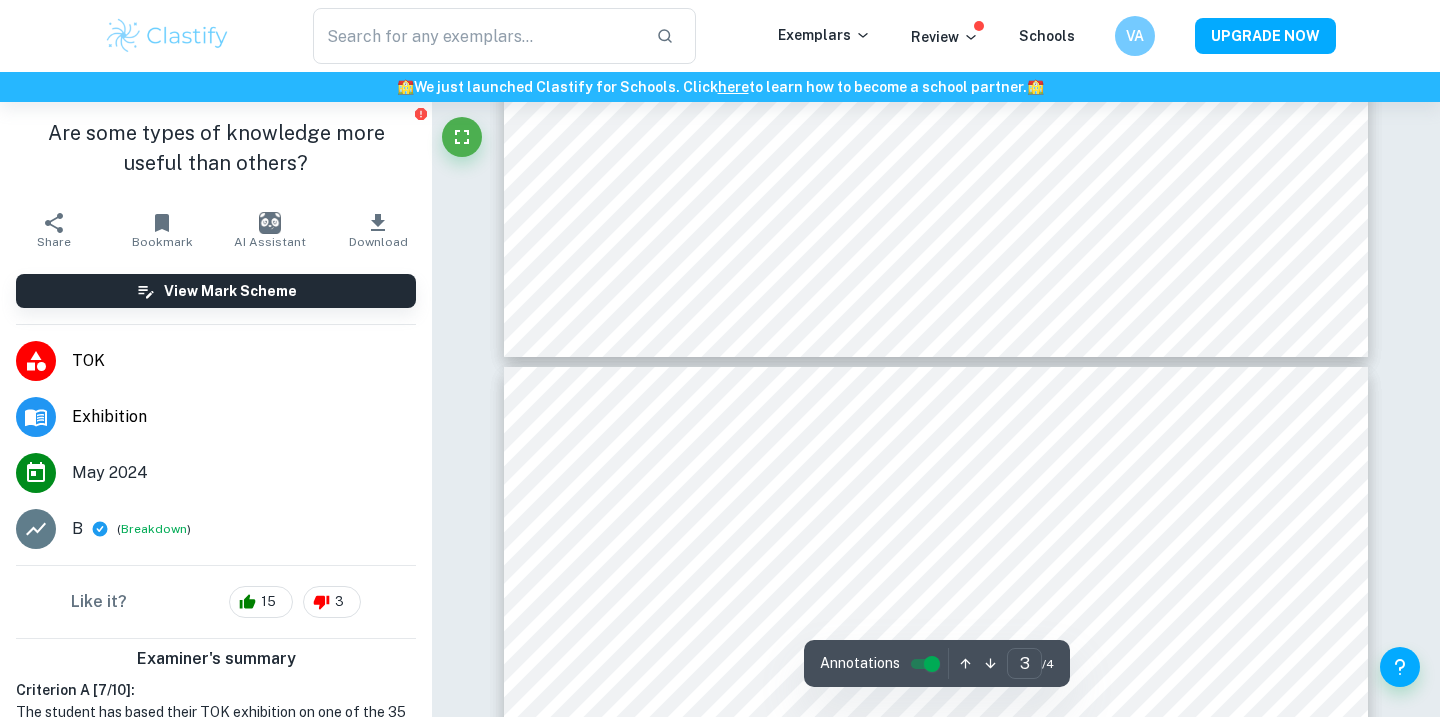 type on "4" 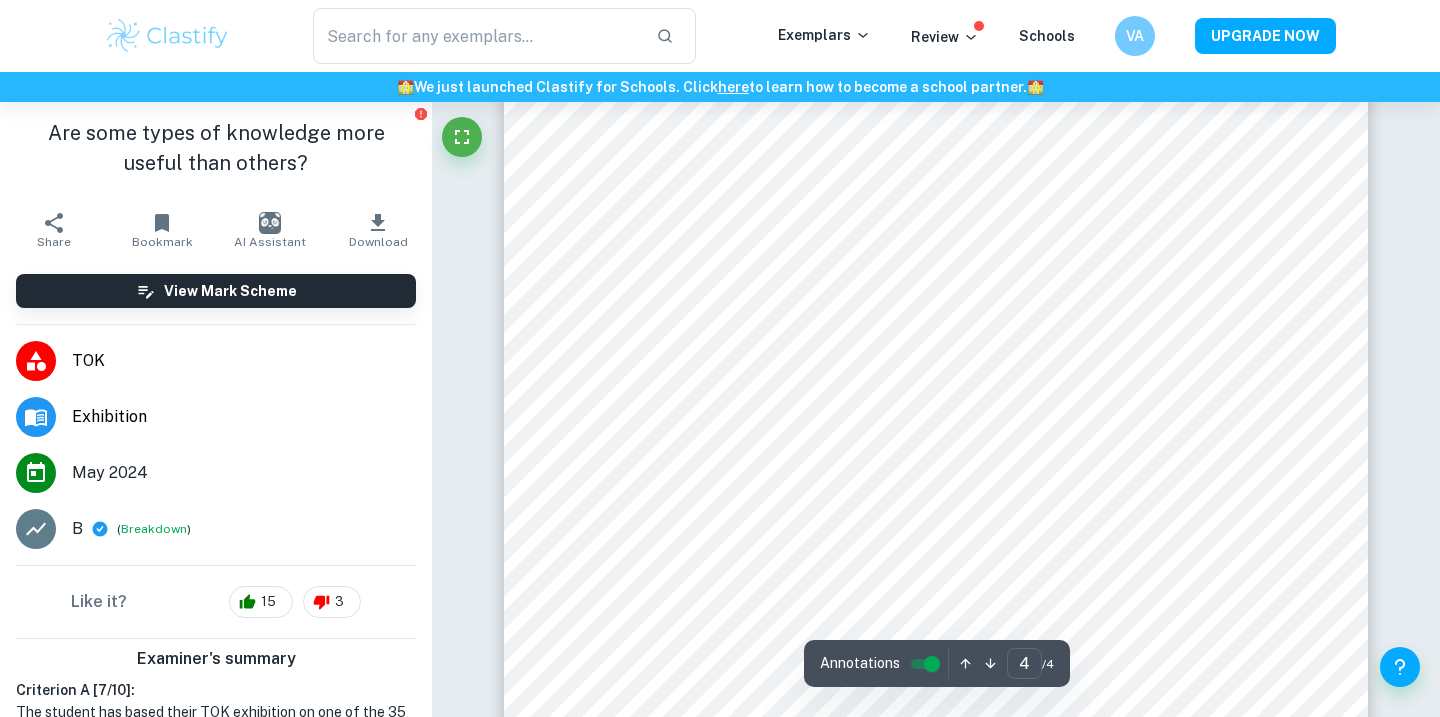 scroll, scrollTop: 4166, scrollLeft: 0, axis: vertical 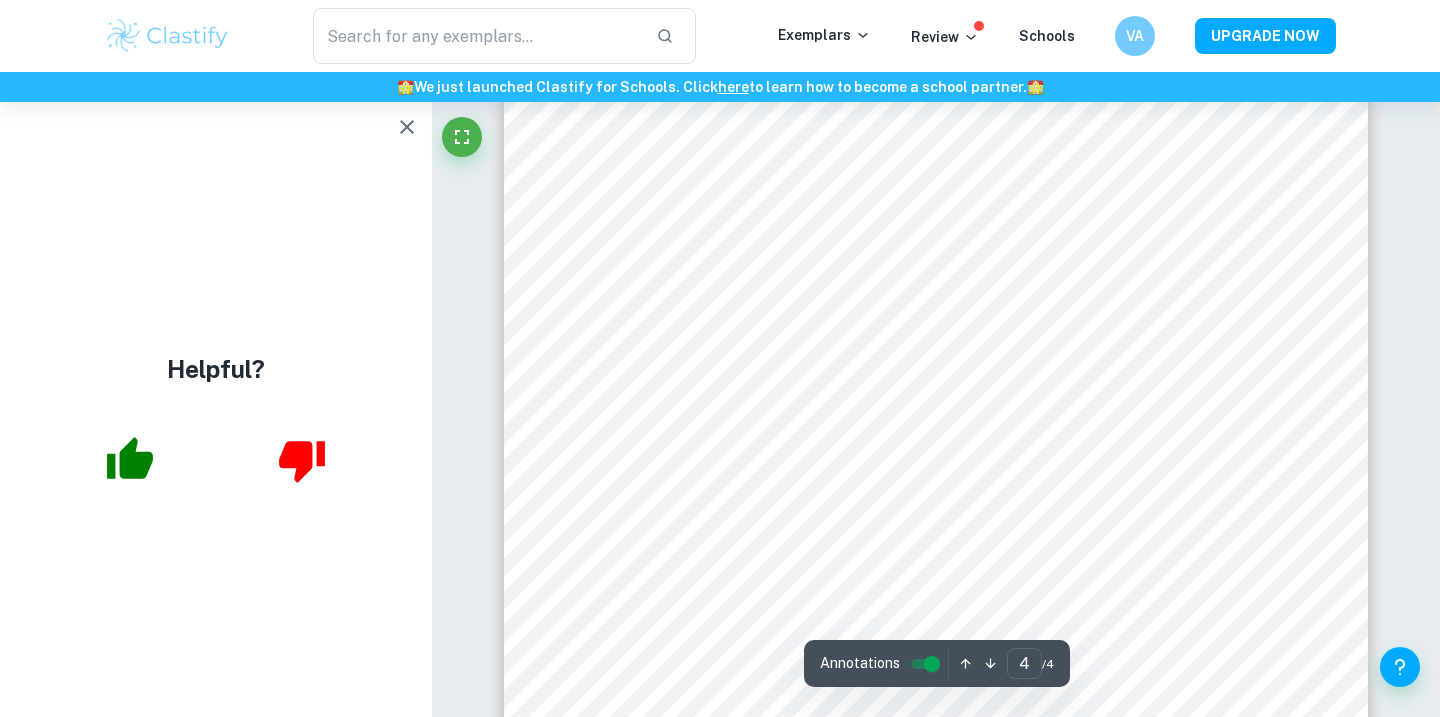 click 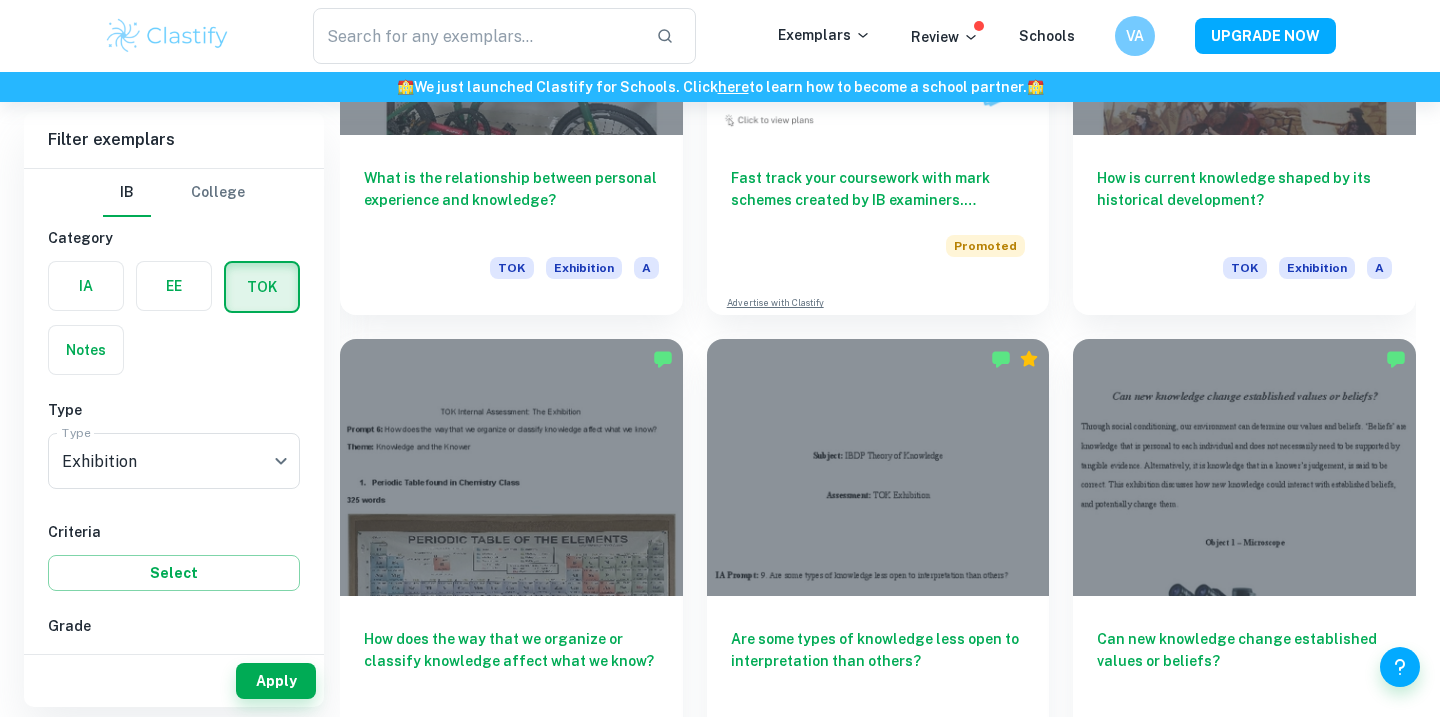 scroll, scrollTop: 11402, scrollLeft: 0, axis: vertical 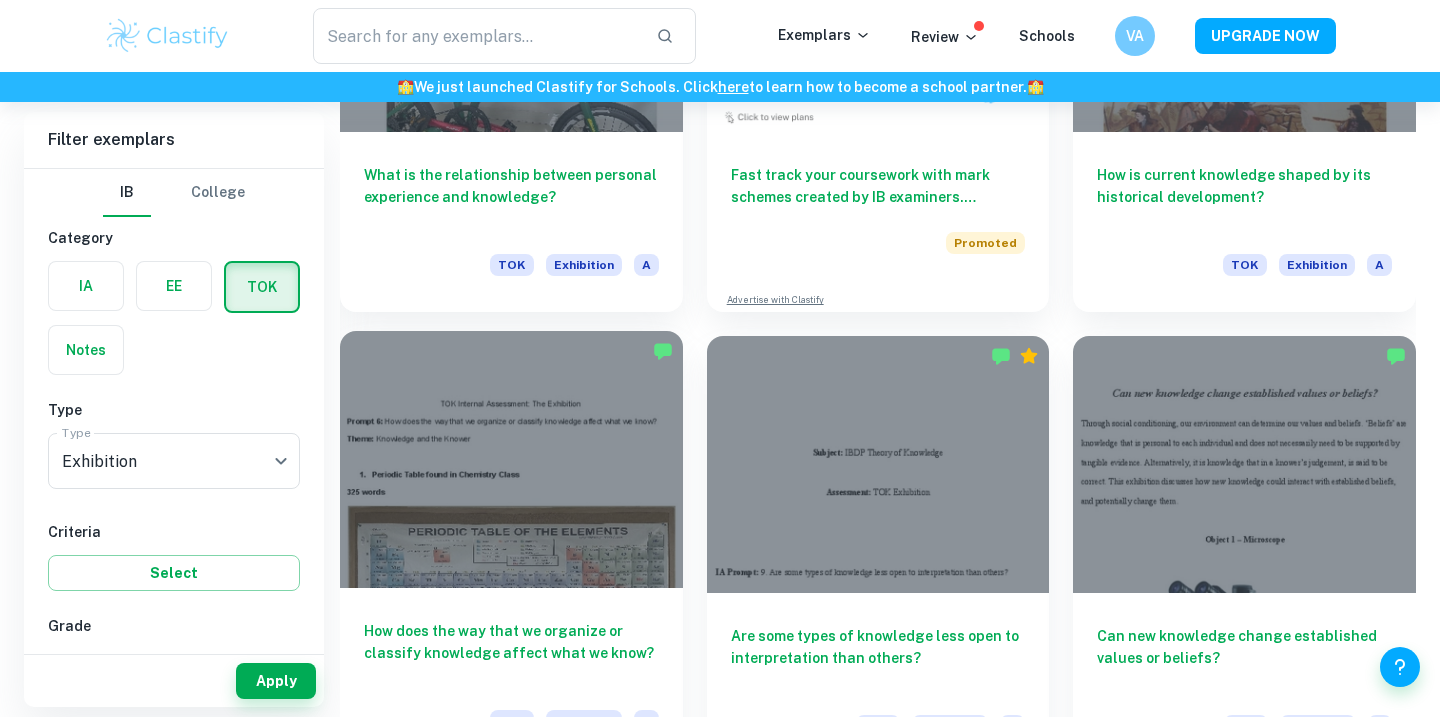 click at bounding box center [511, 459] 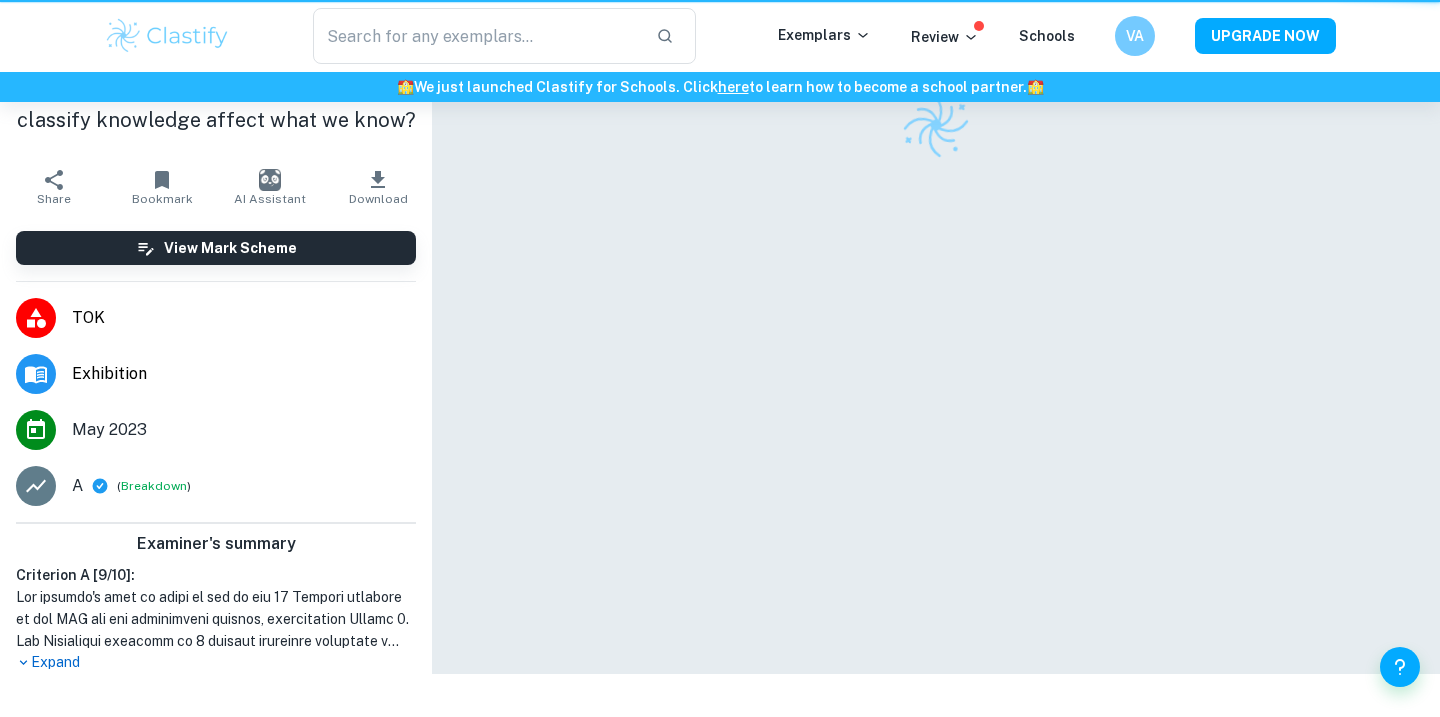 scroll, scrollTop: 0, scrollLeft: 0, axis: both 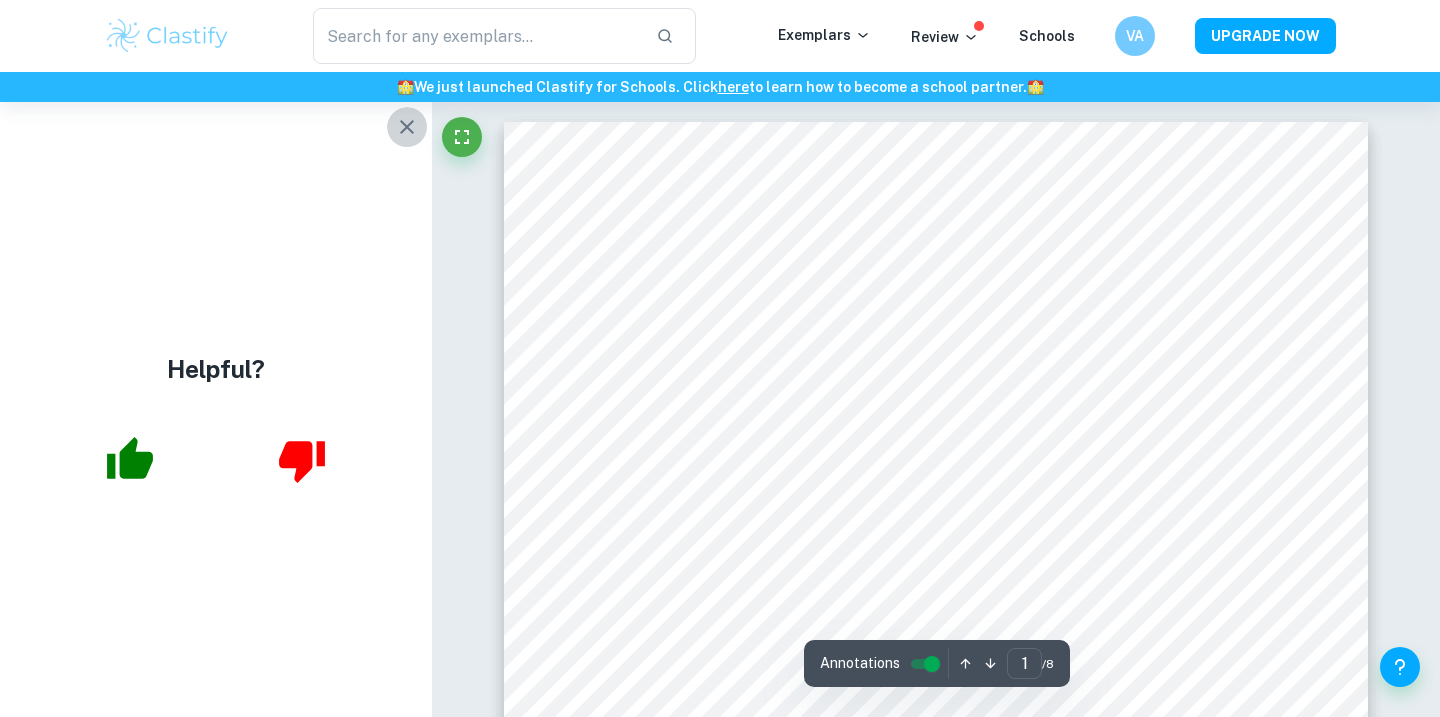 click 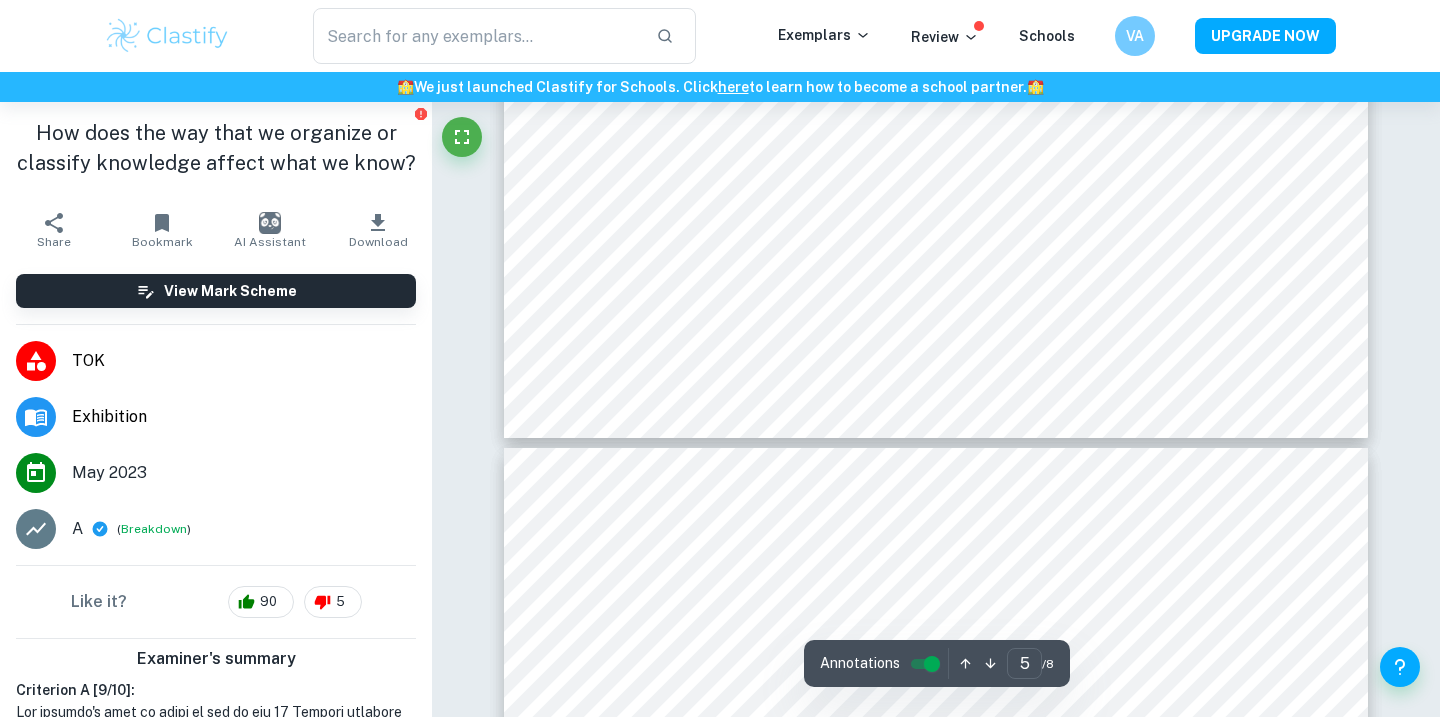 scroll, scrollTop: 5592, scrollLeft: 0, axis: vertical 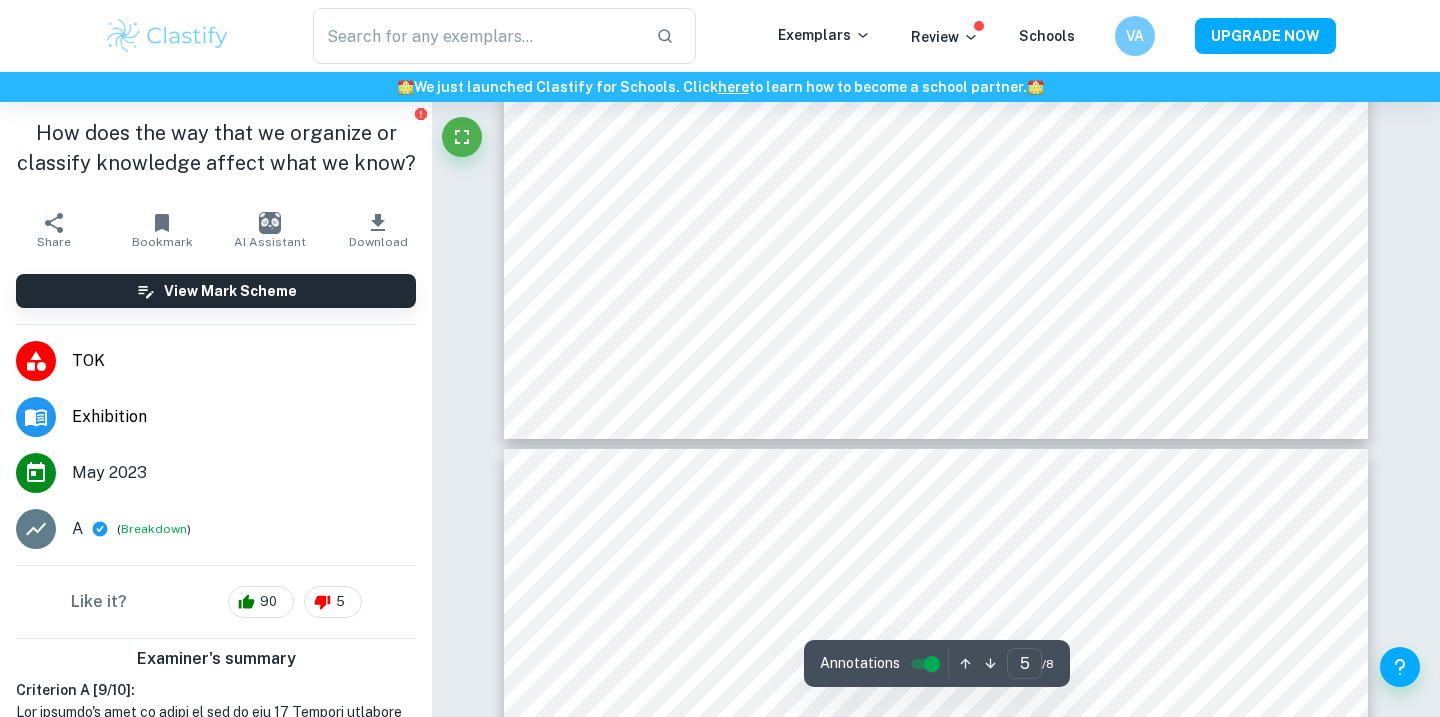 type on "6" 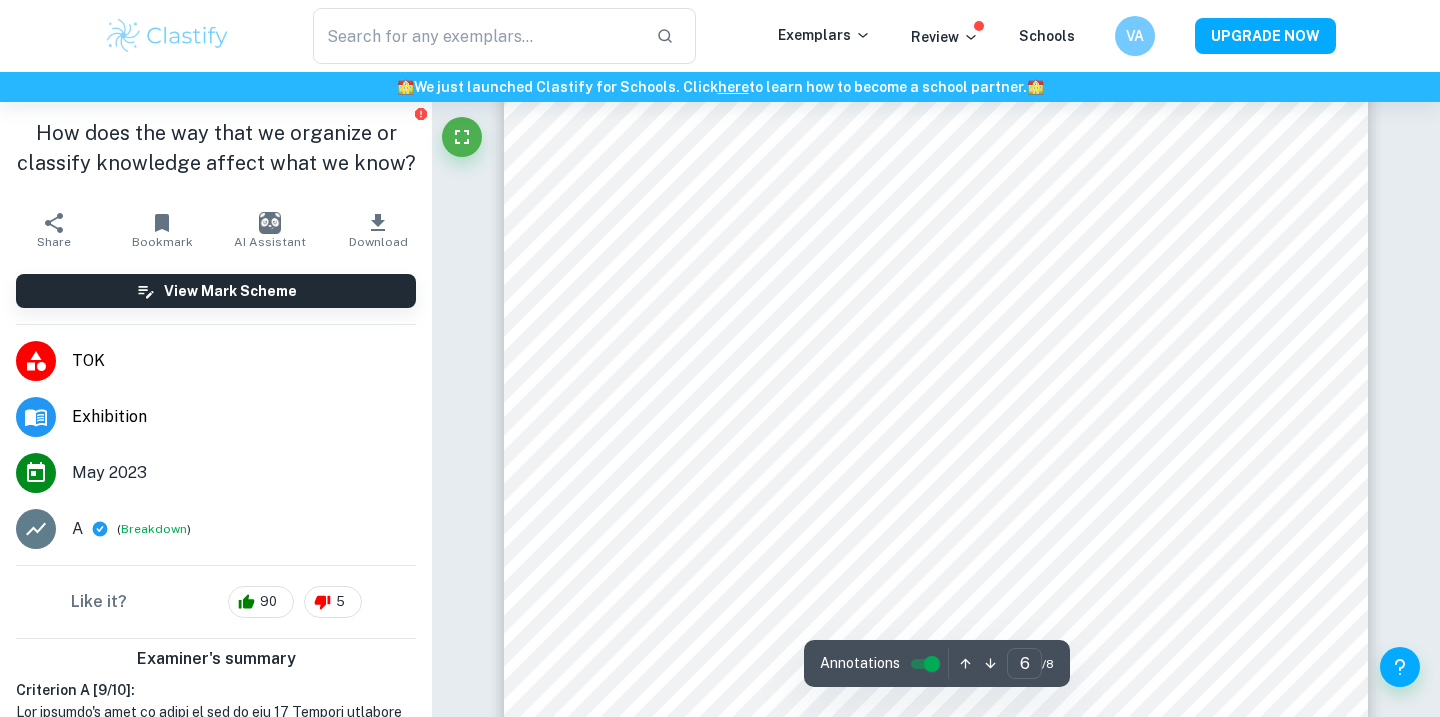 scroll, scrollTop: 6348, scrollLeft: 0, axis: vertical 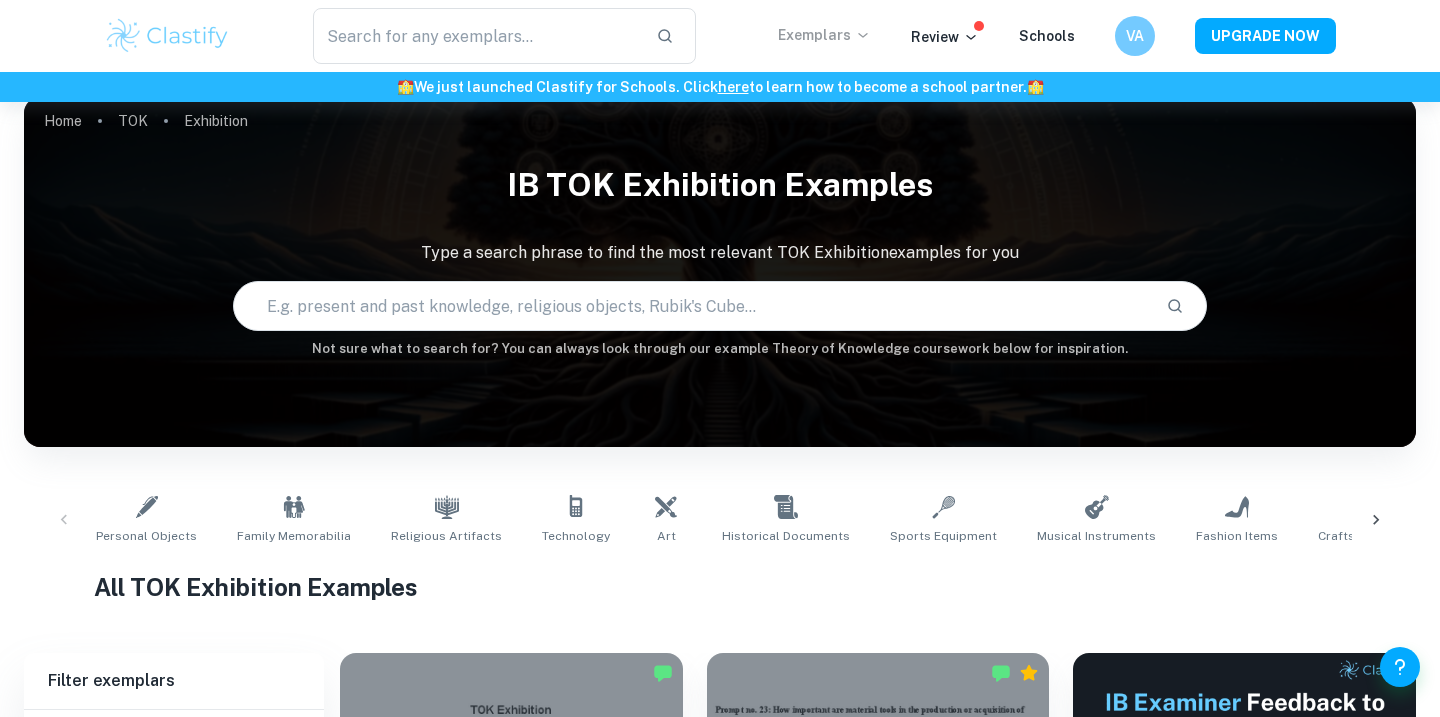 click on "Exemplars" at bounding box center (824, 35) 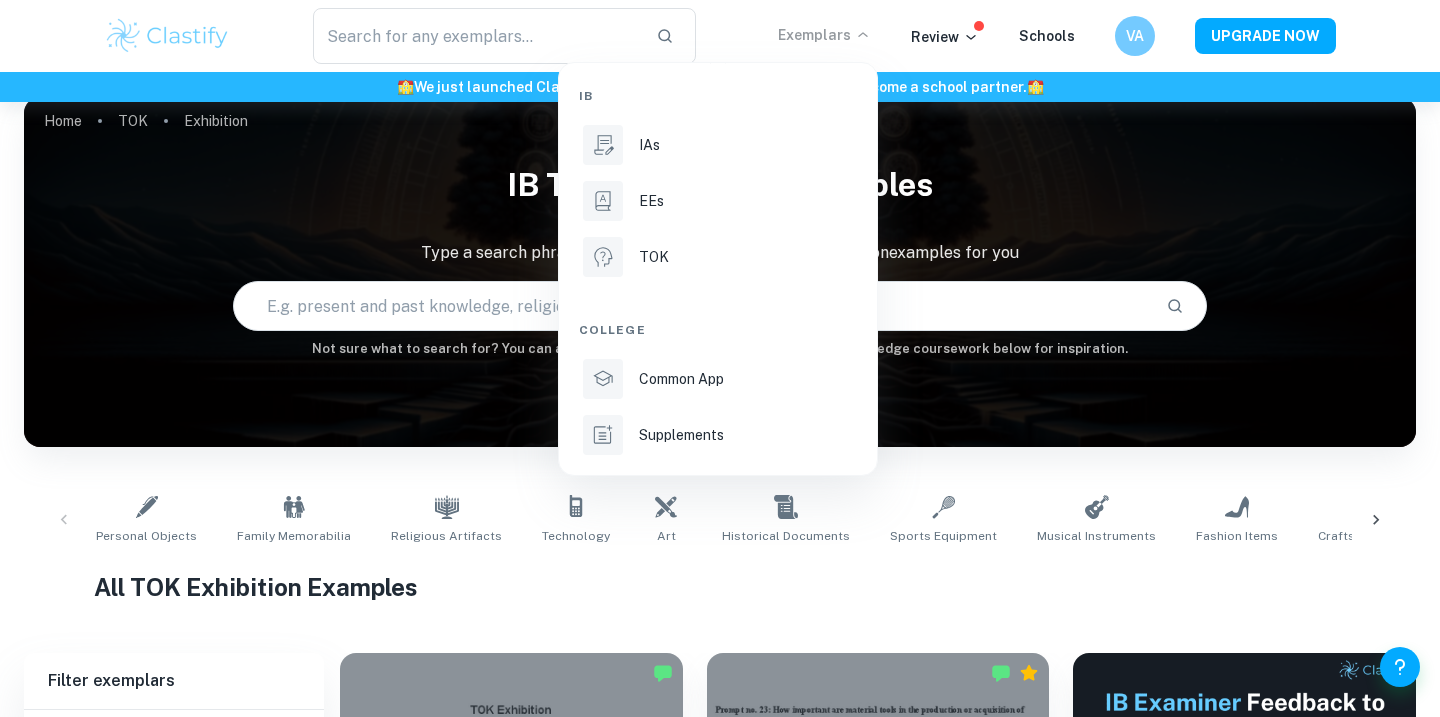 click at bounding box center (720, 358) 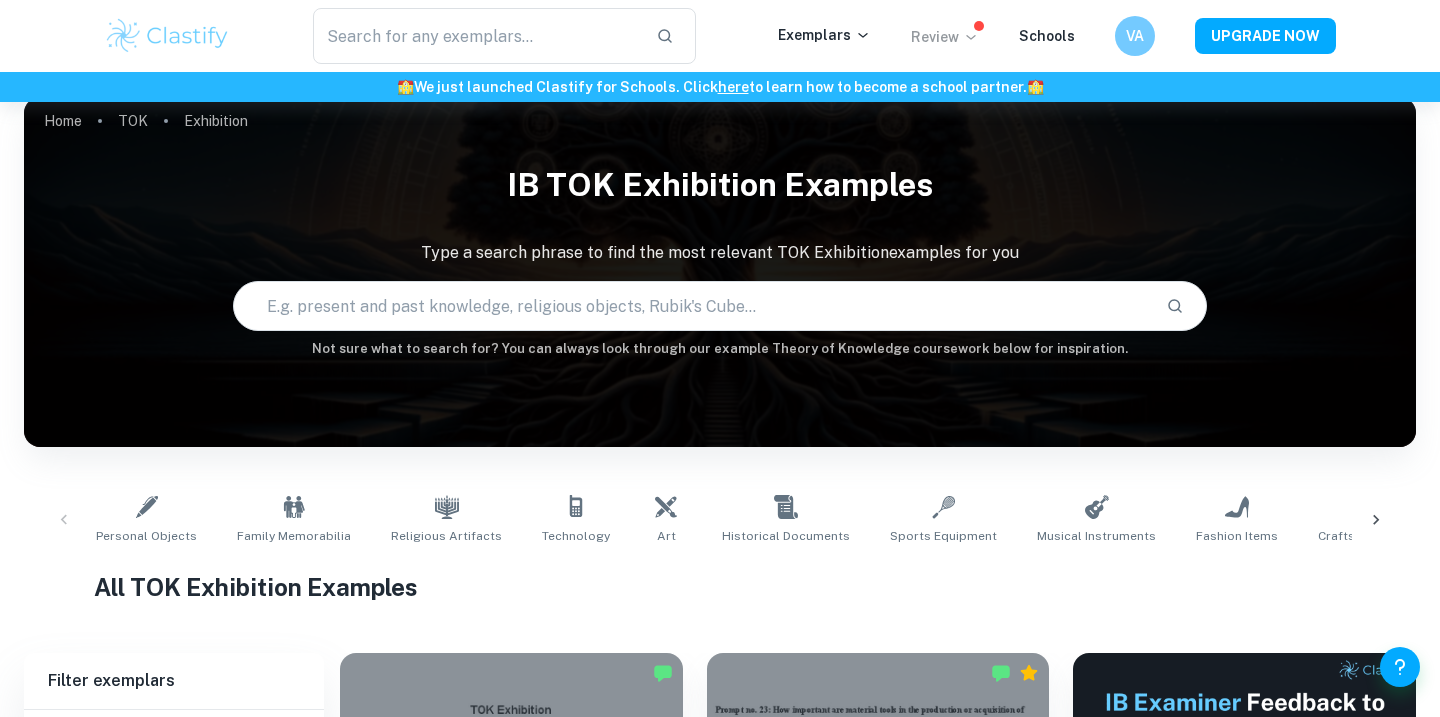 click on "Review" at bounding box center (945, 37) 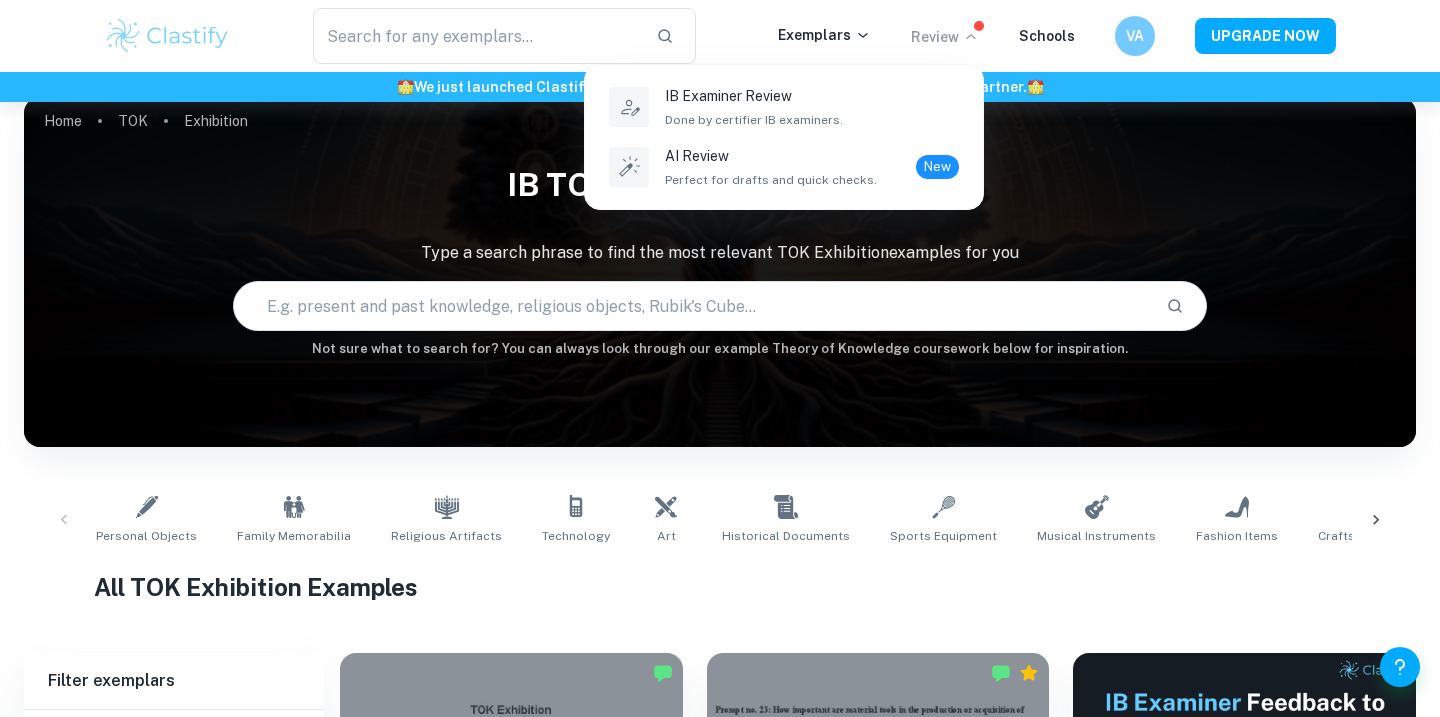 click at bounding box center (720, 358) 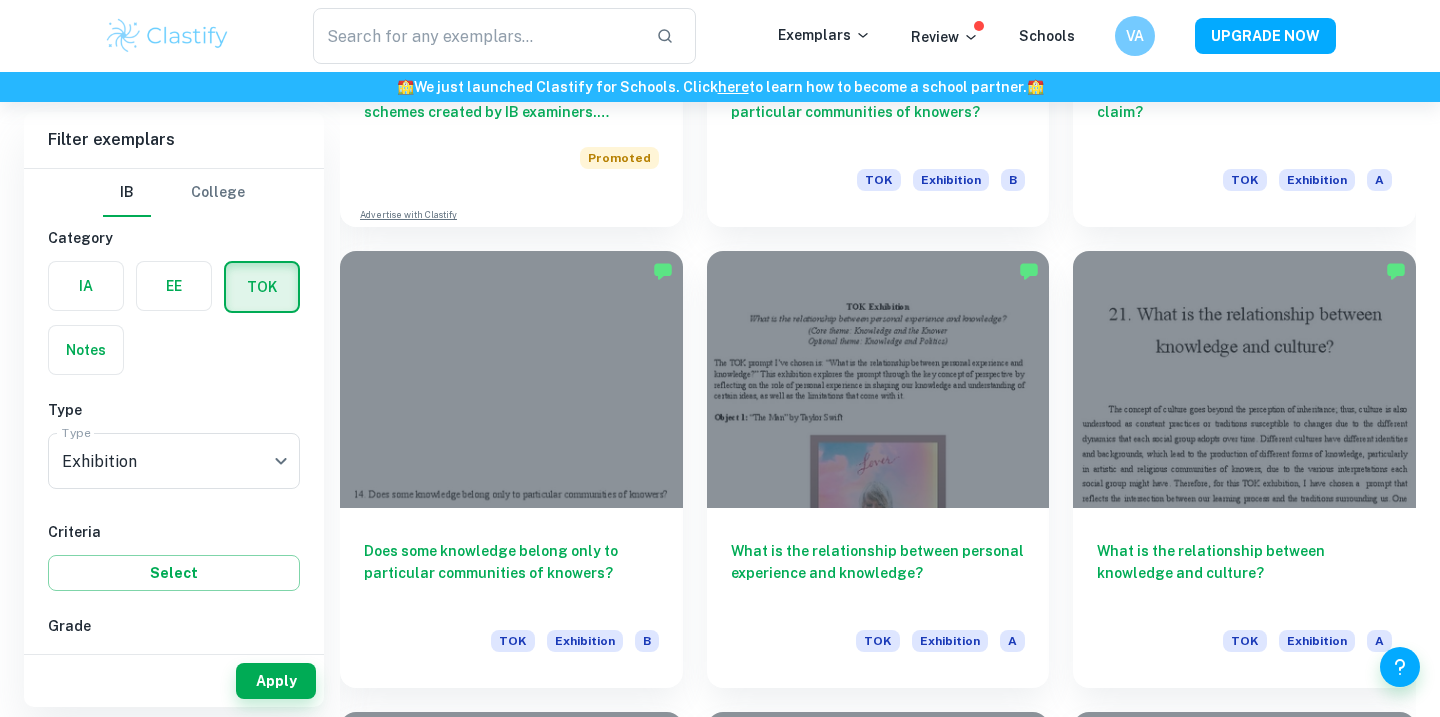 scroll, scrollTop: 1805, scrollLeft: 0, axis: vertical 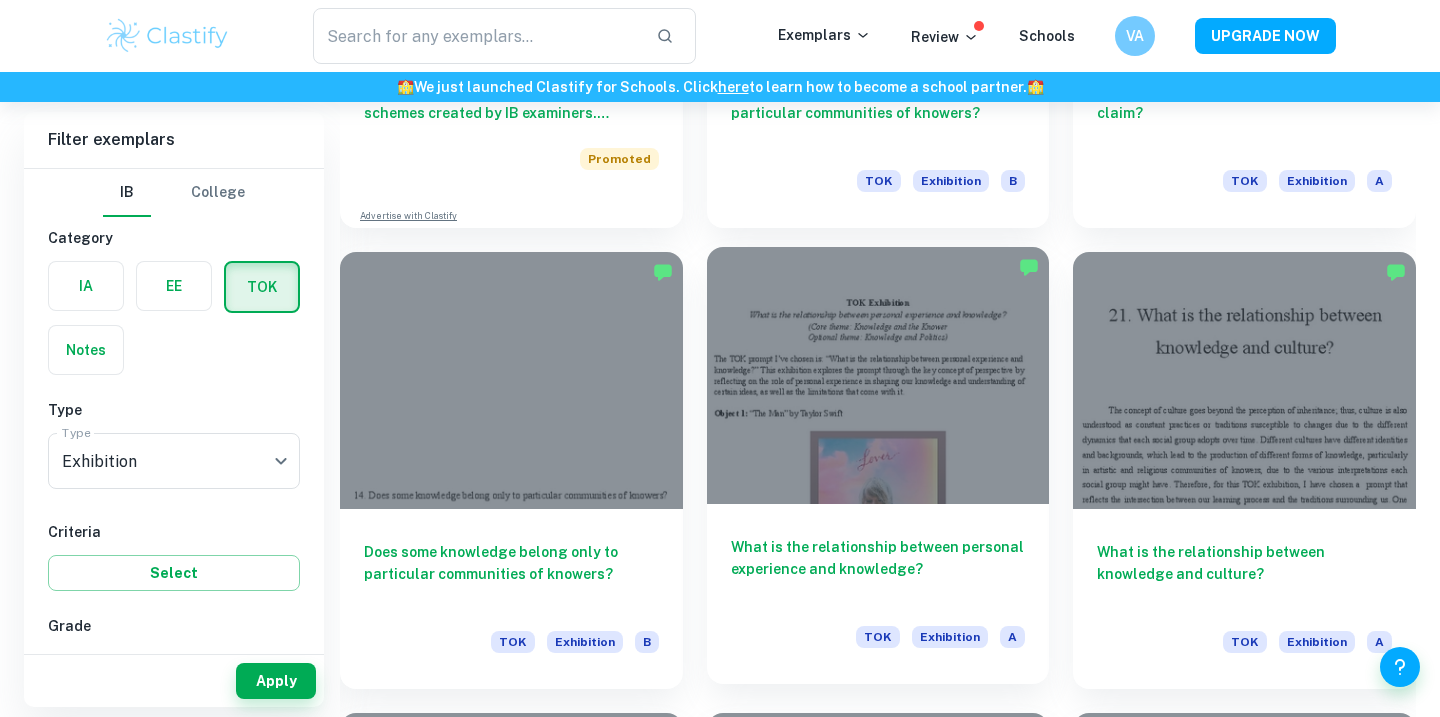 click at bounding box center (878, 375) 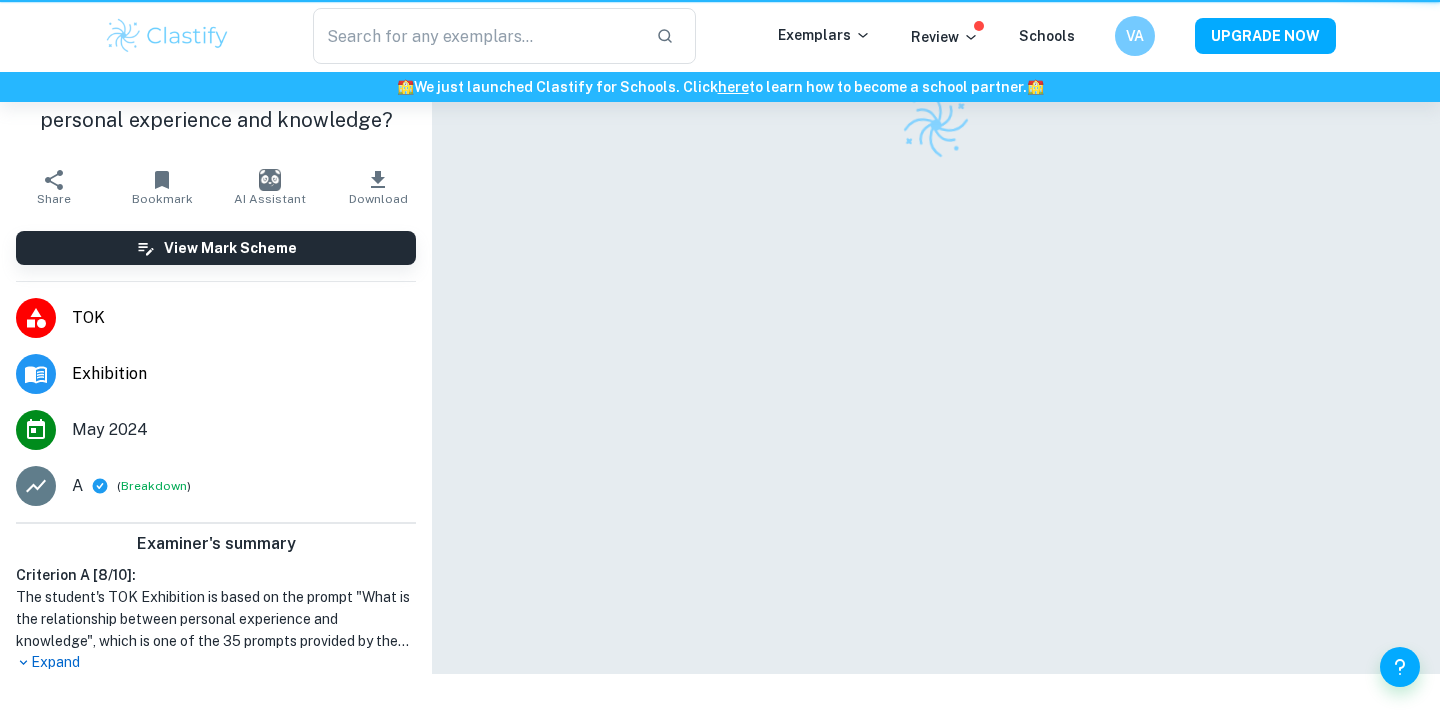 scroll, scrollTop: 0, scrollLeft: 0, axis: both 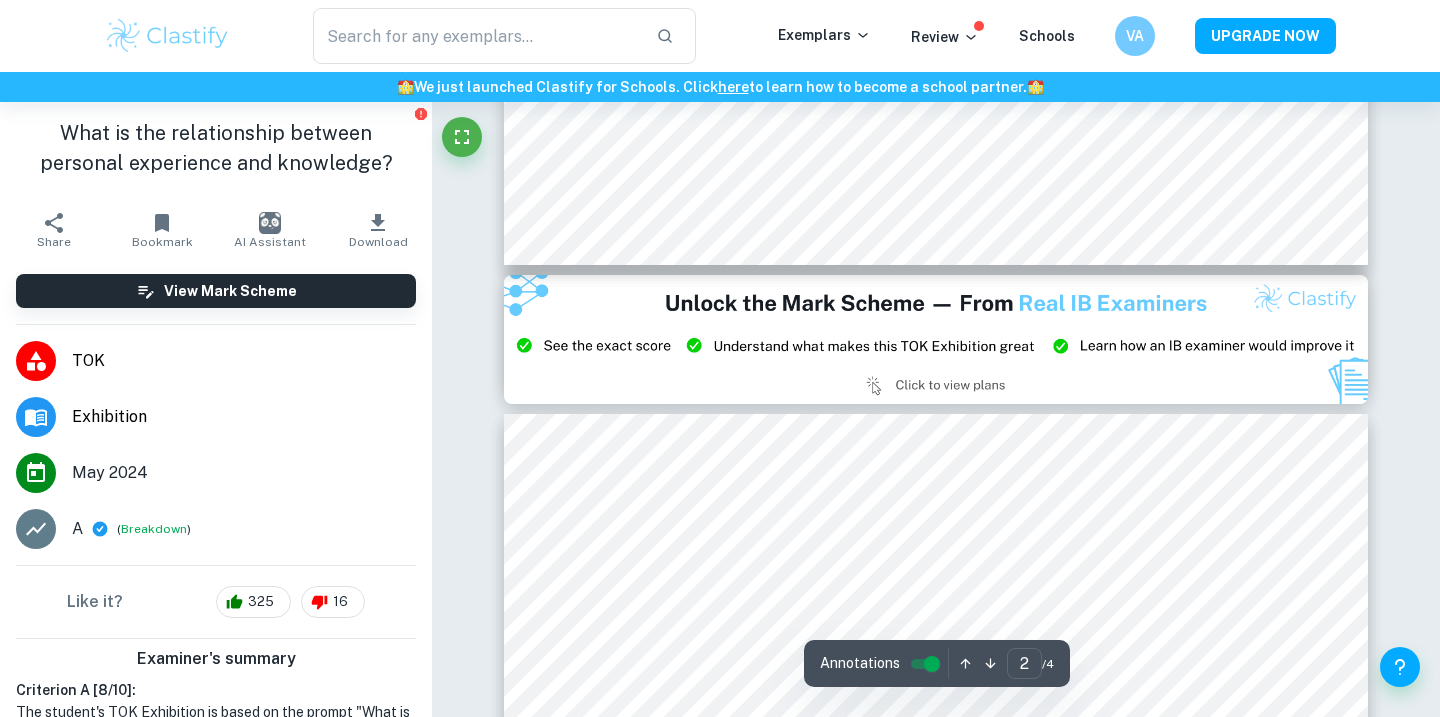 type on "3" 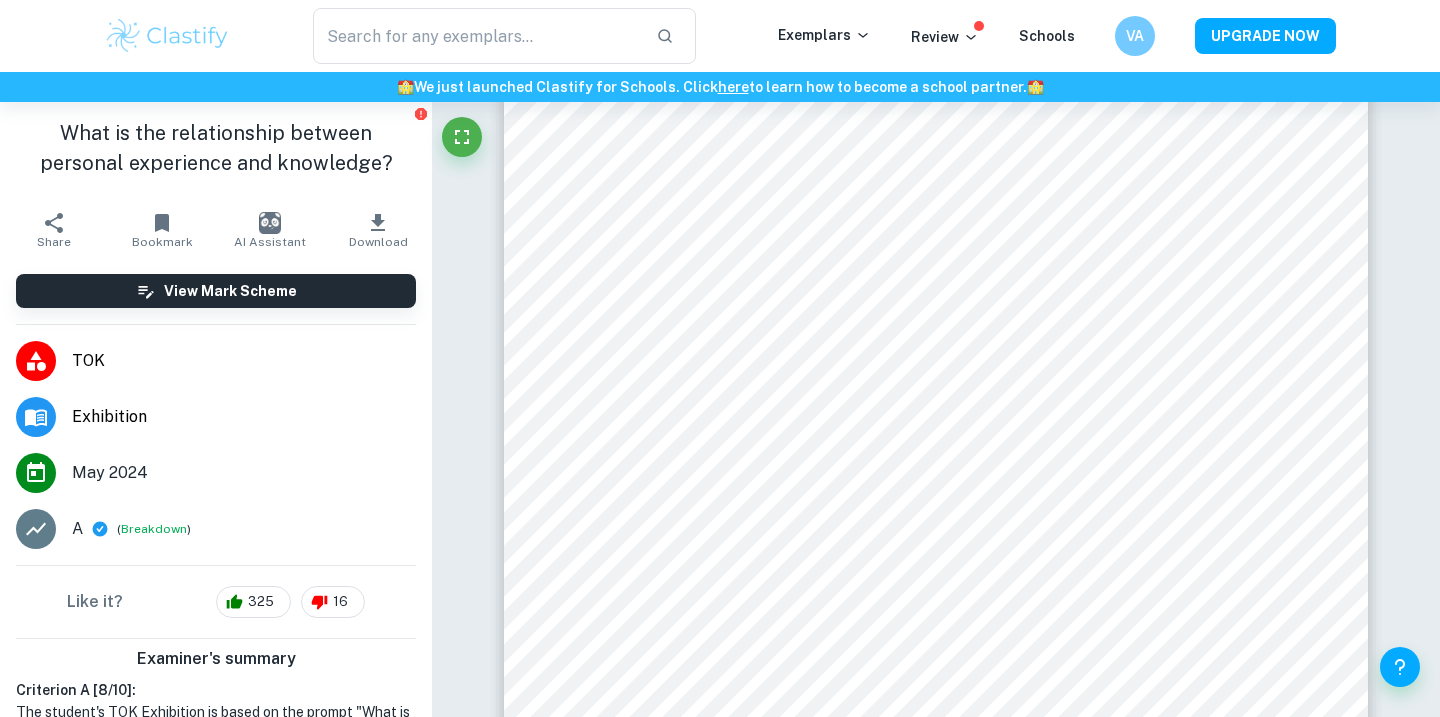 scroll, scrollTop: 2853, scrollLeft: 0, axis: vertical 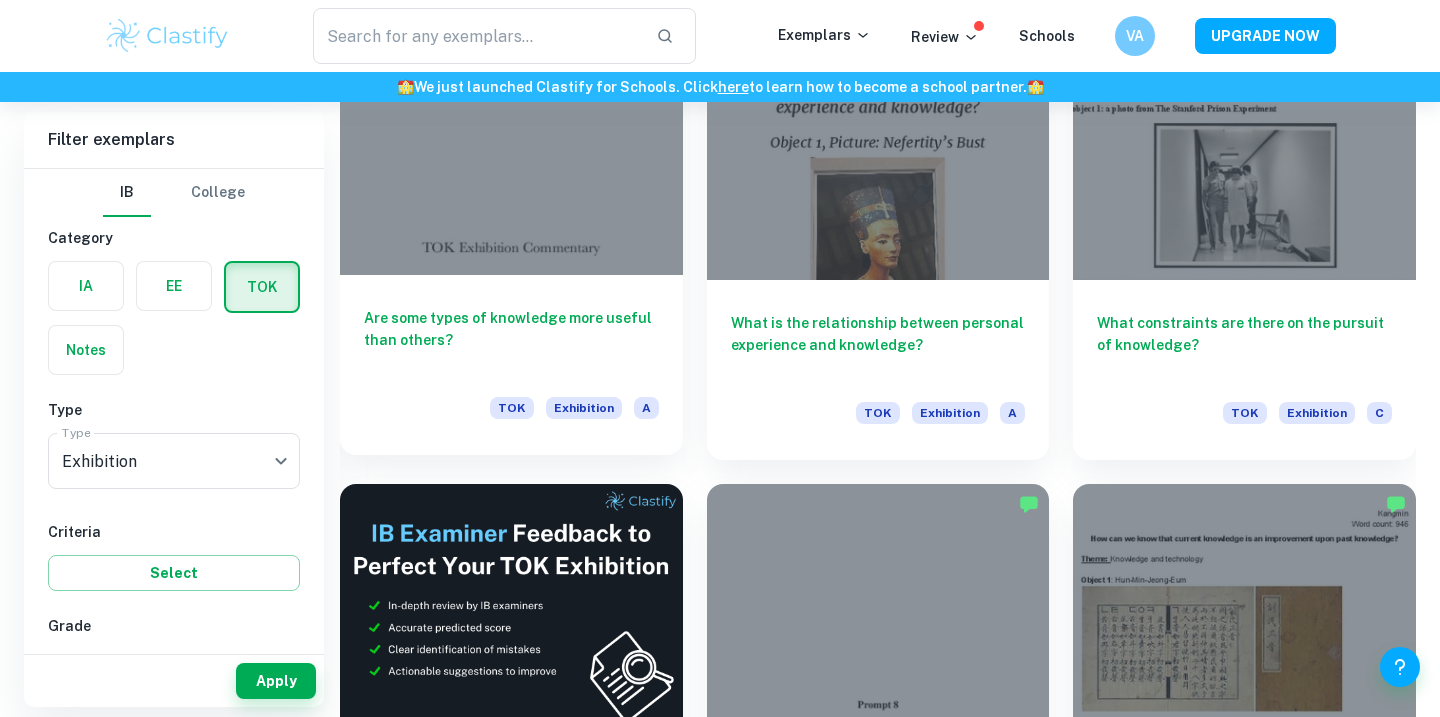 click at bounding box center (511, 146) 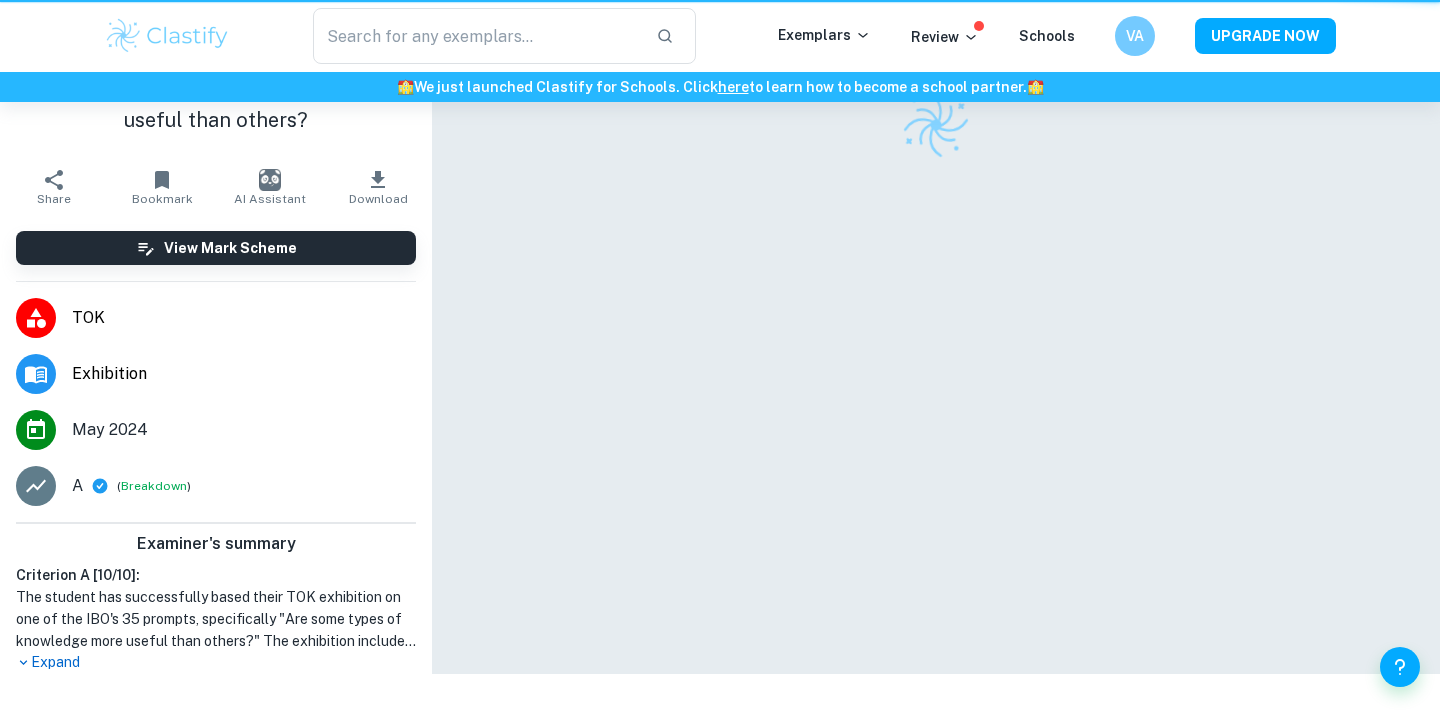 scroll, scrollTop: 0, scrollLeft: 0, axis: both 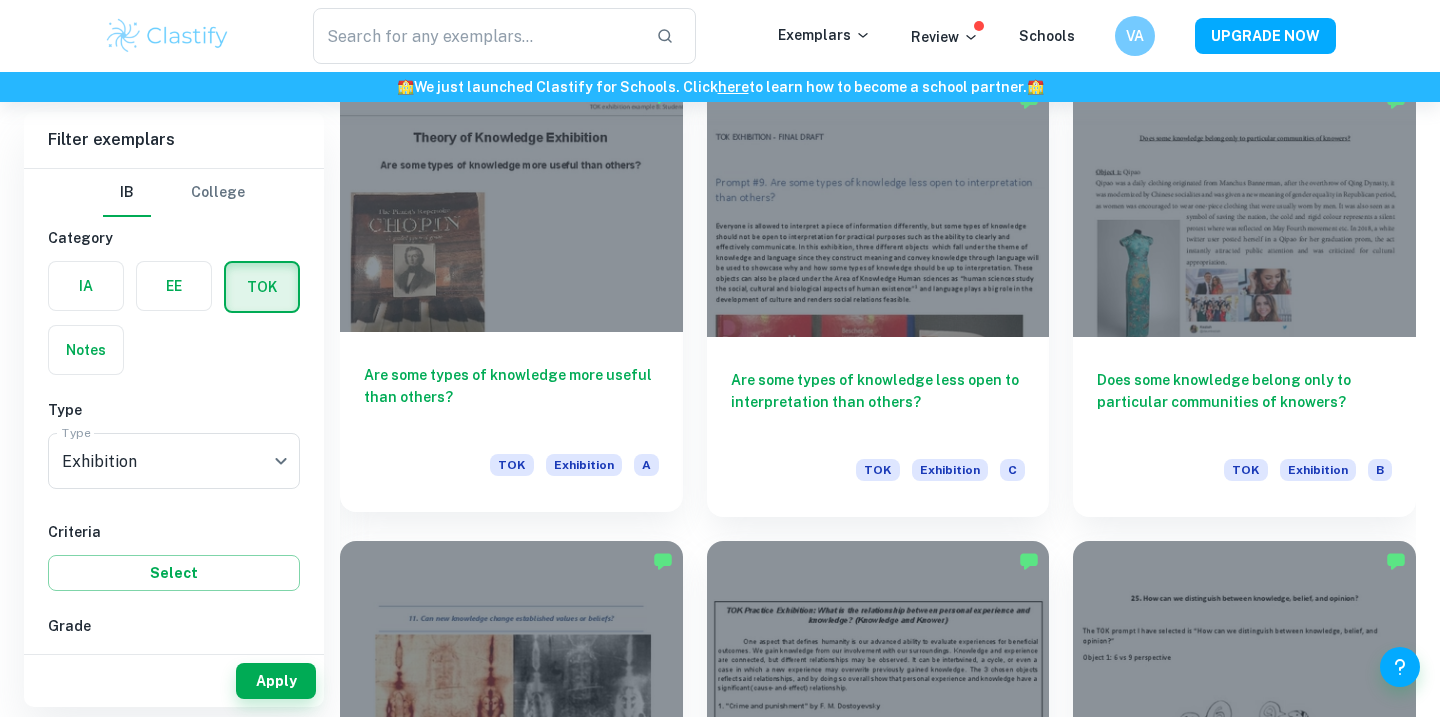 click at bounding box center [511, 203] 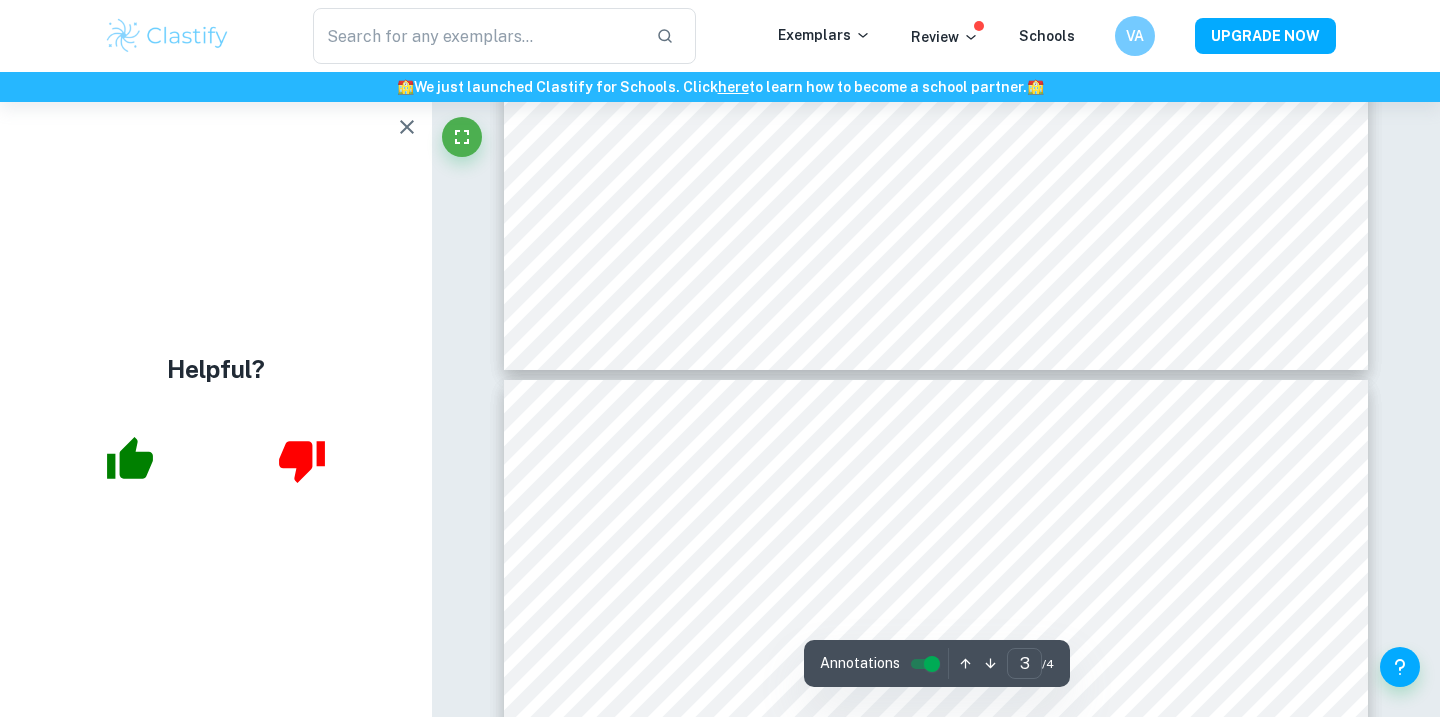 scroll, scrollTop: 3721, scrollLeft: 0, axis: vertical 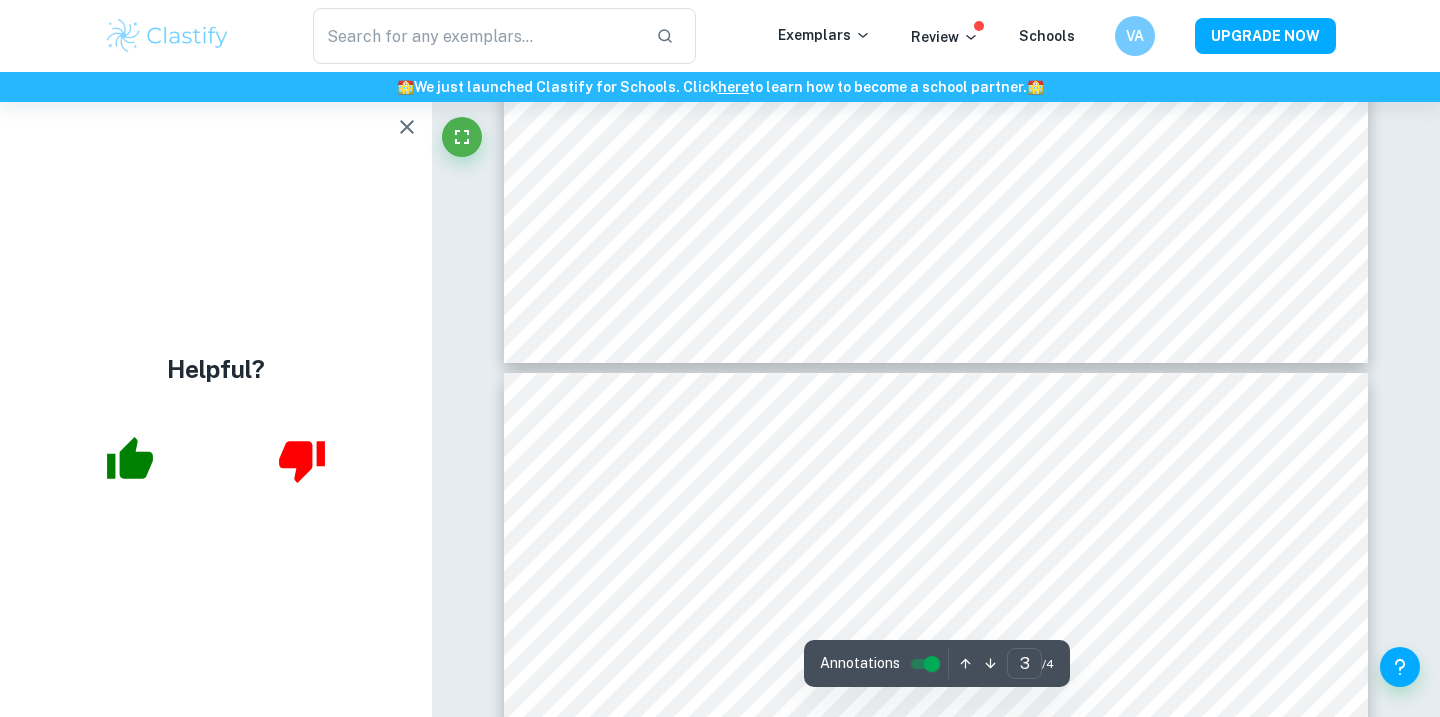 click 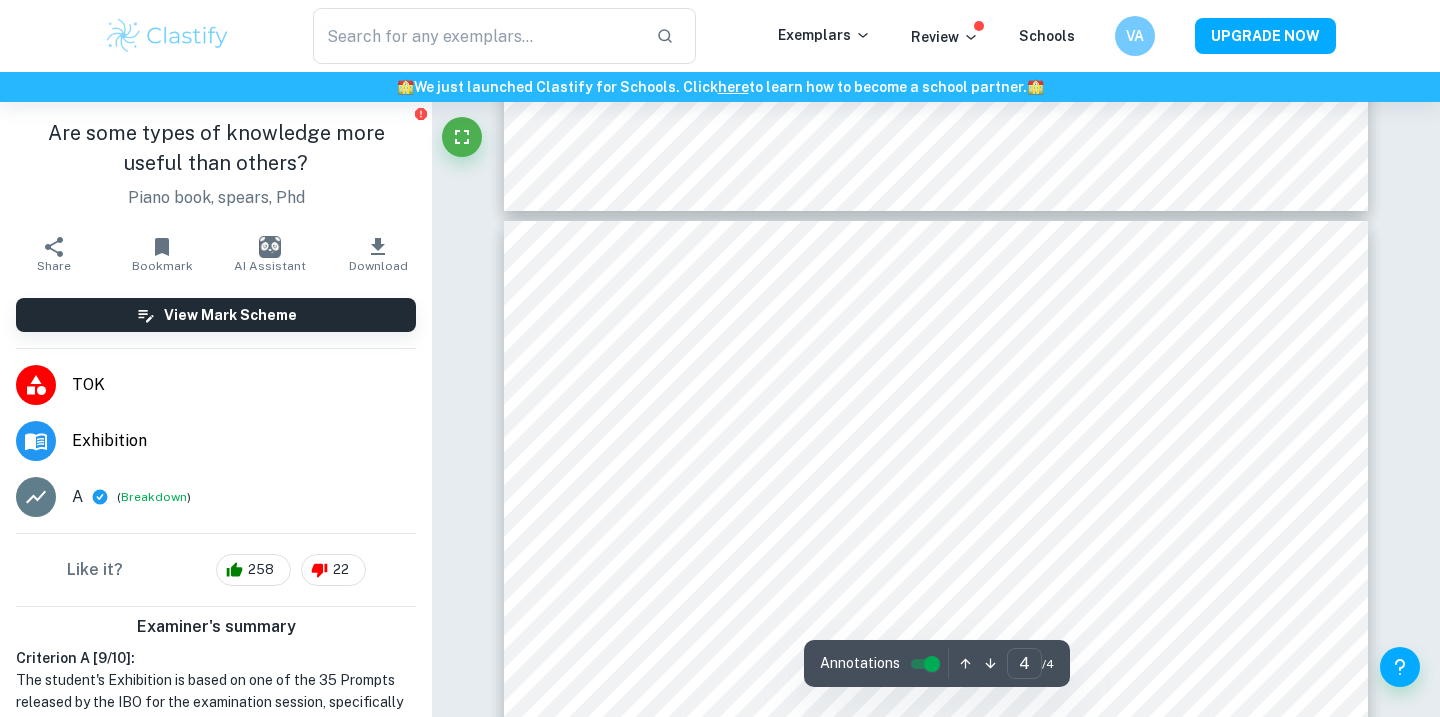 scroll, scrollTop: 3871, scrollLeft: 0, axis: vertical 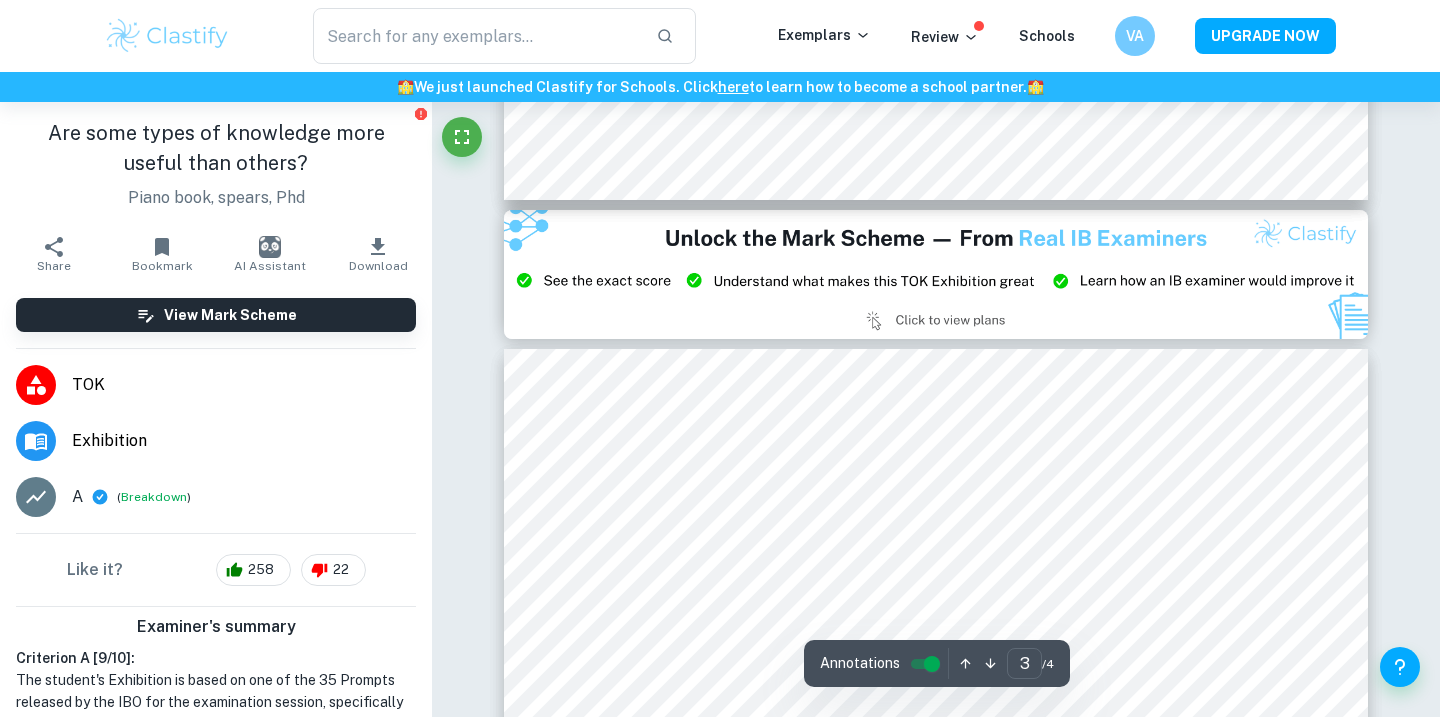 type on "2" 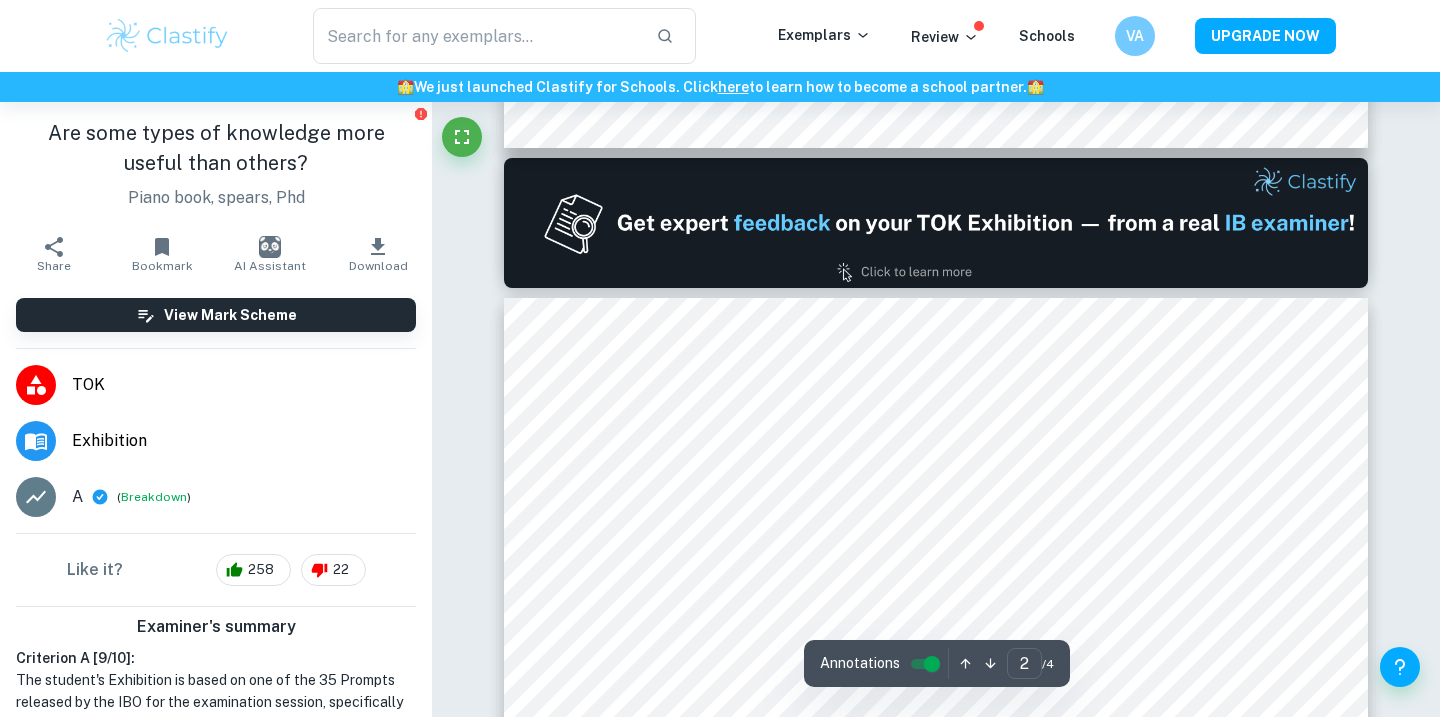 scroll, scrollTop: 1192, scrollLeft: 0, axis: vertical 